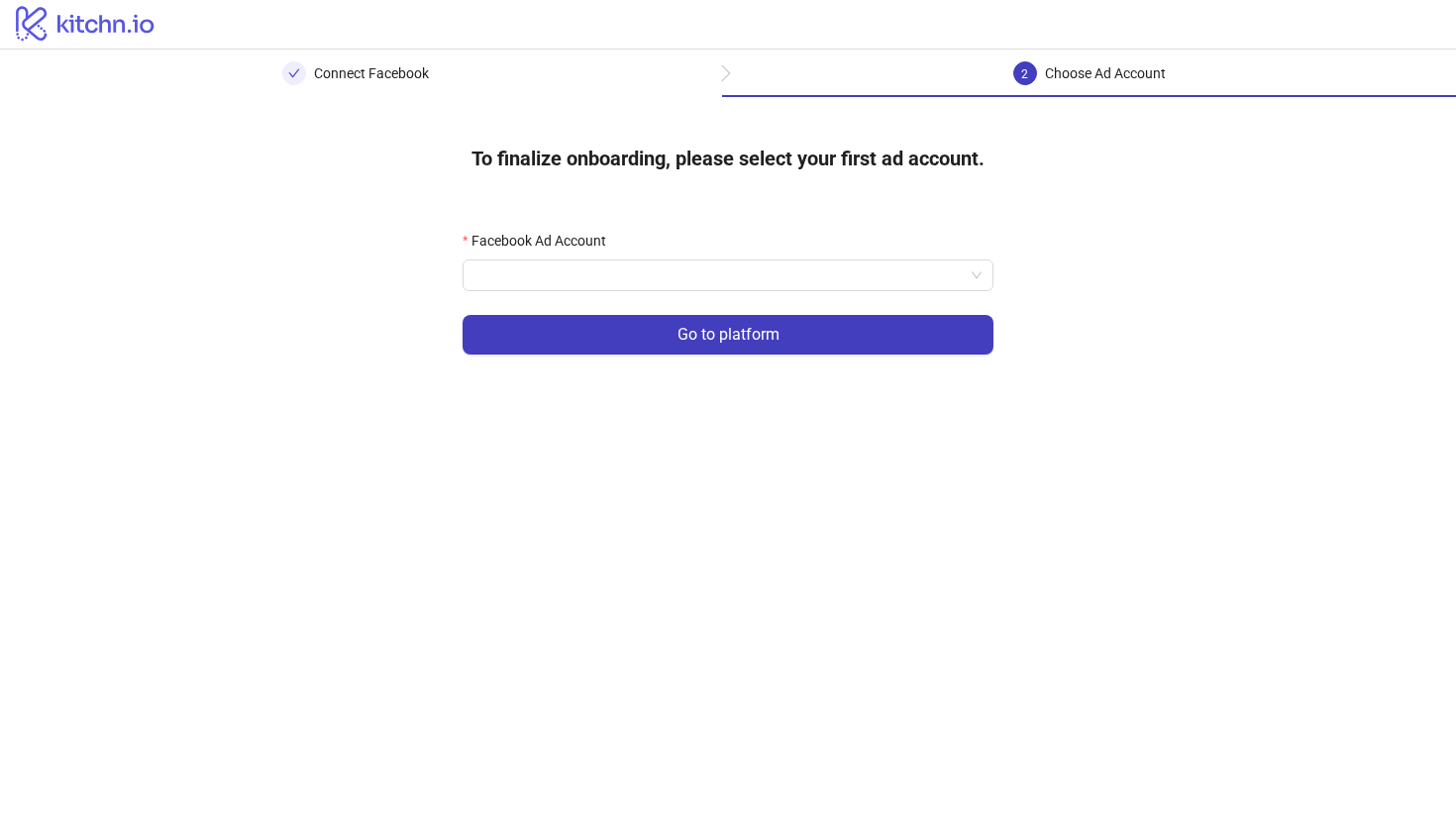 scroll, scrollTop: 0, scrollLeft: 0, axis: both 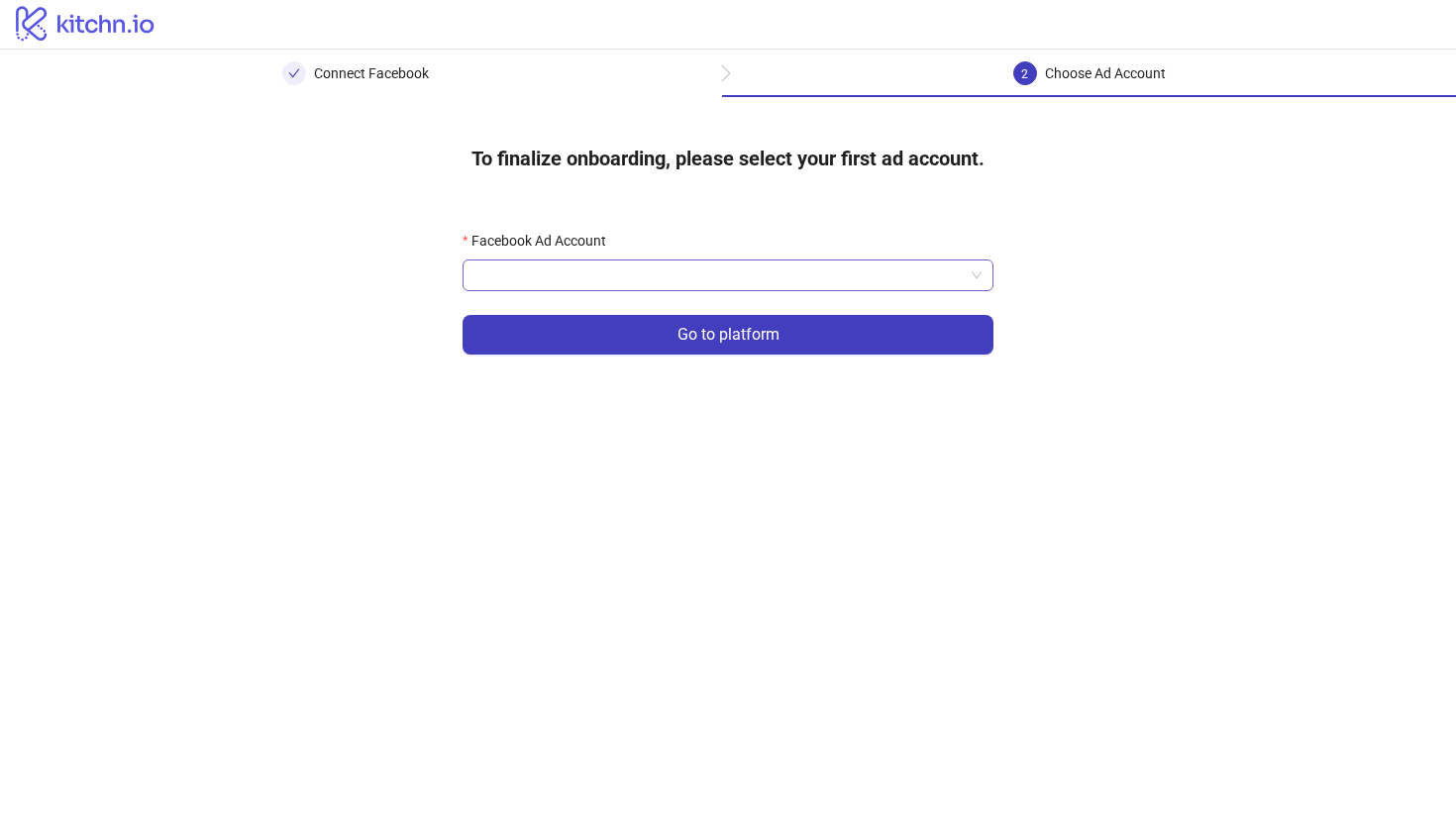 click on "Facebook Ad Account" at bounding box center (719, 275) 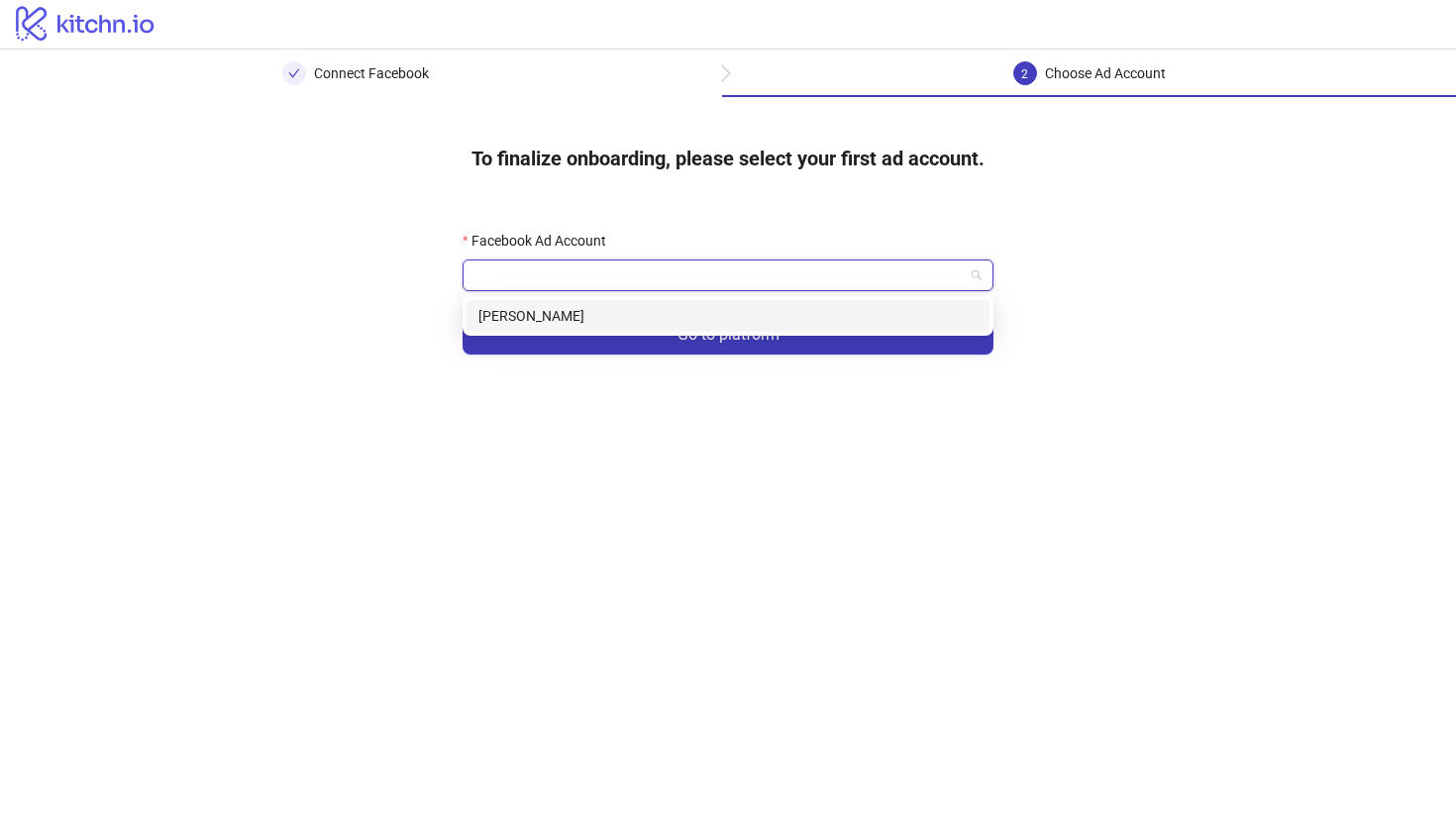 click on "Facebook Ad Account Go to platform" at bounding box center [728, 304] 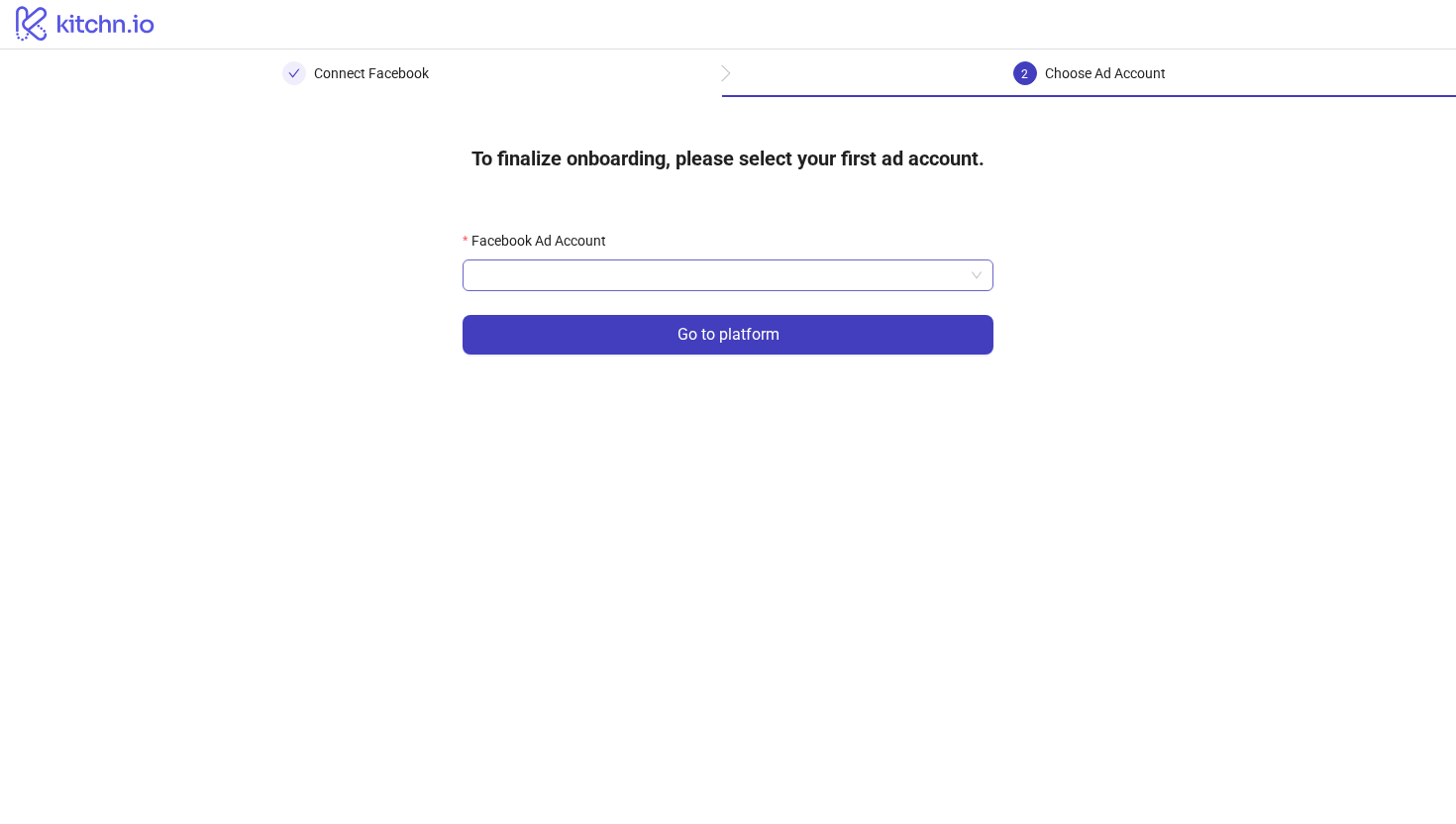 click at bounding box center (728, 275) 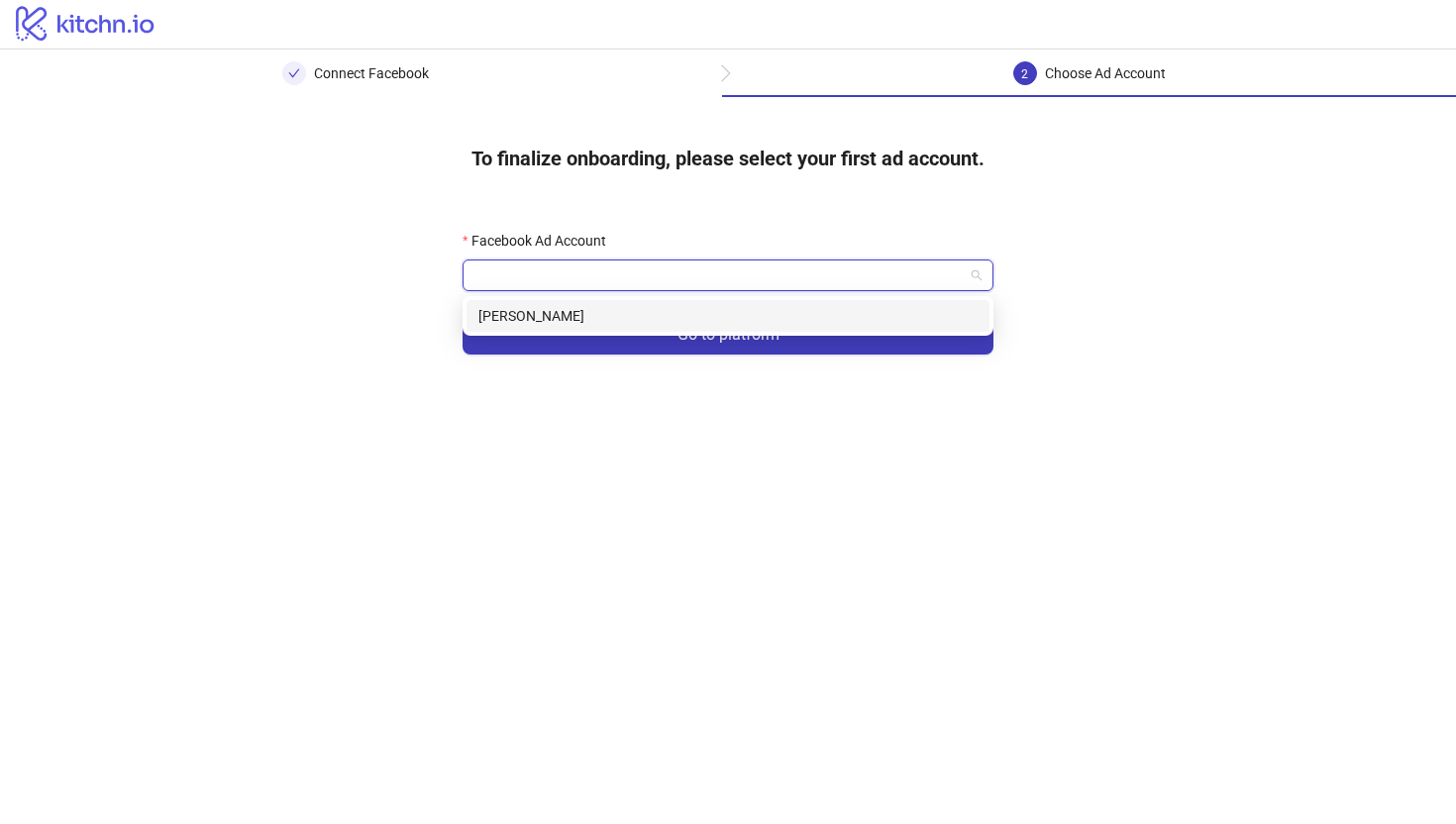 click on "Facebook Ad Account" at bounding box center (728, 245) 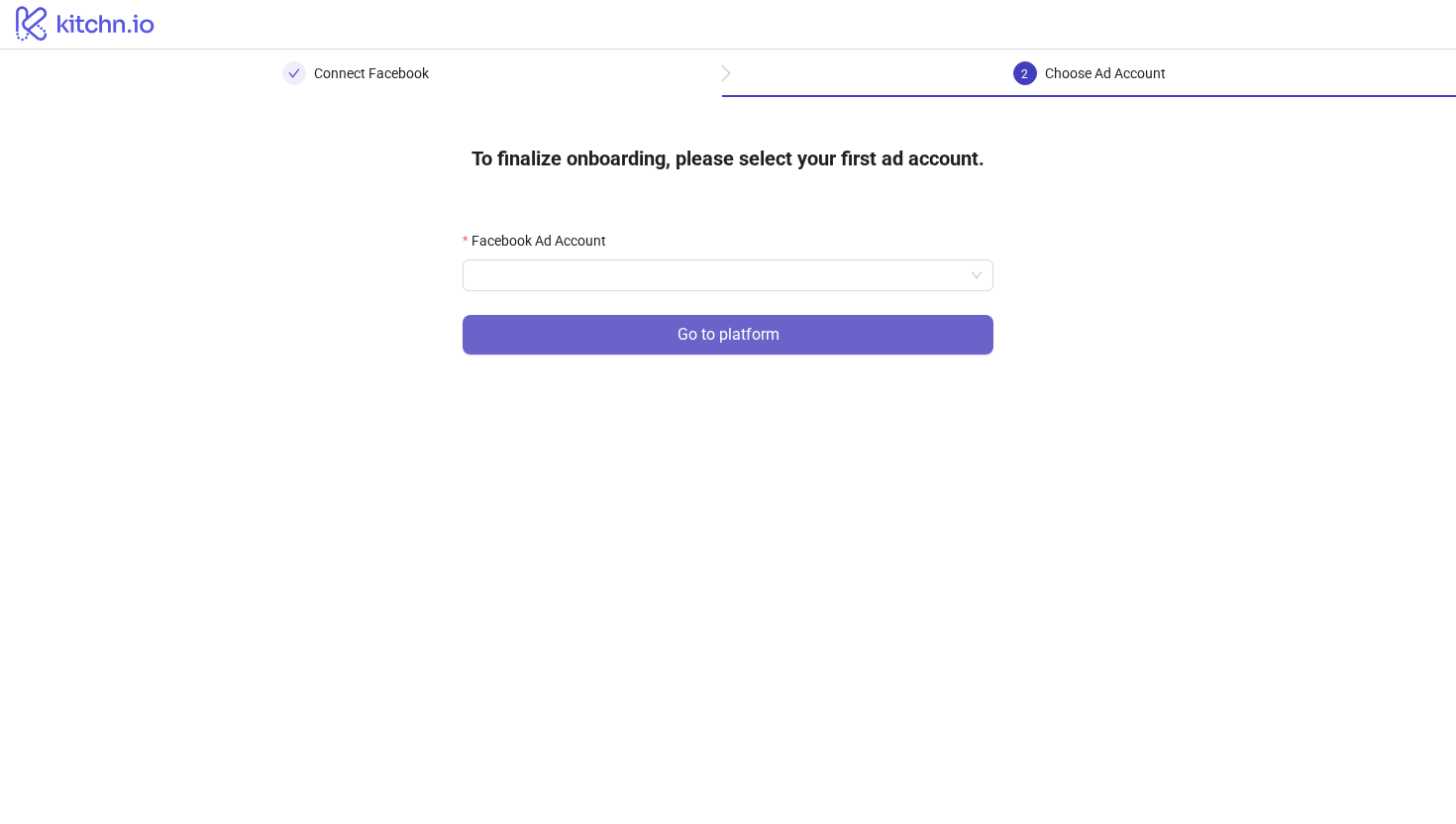 click on "Go to platform" at bounding box center (728, 335) 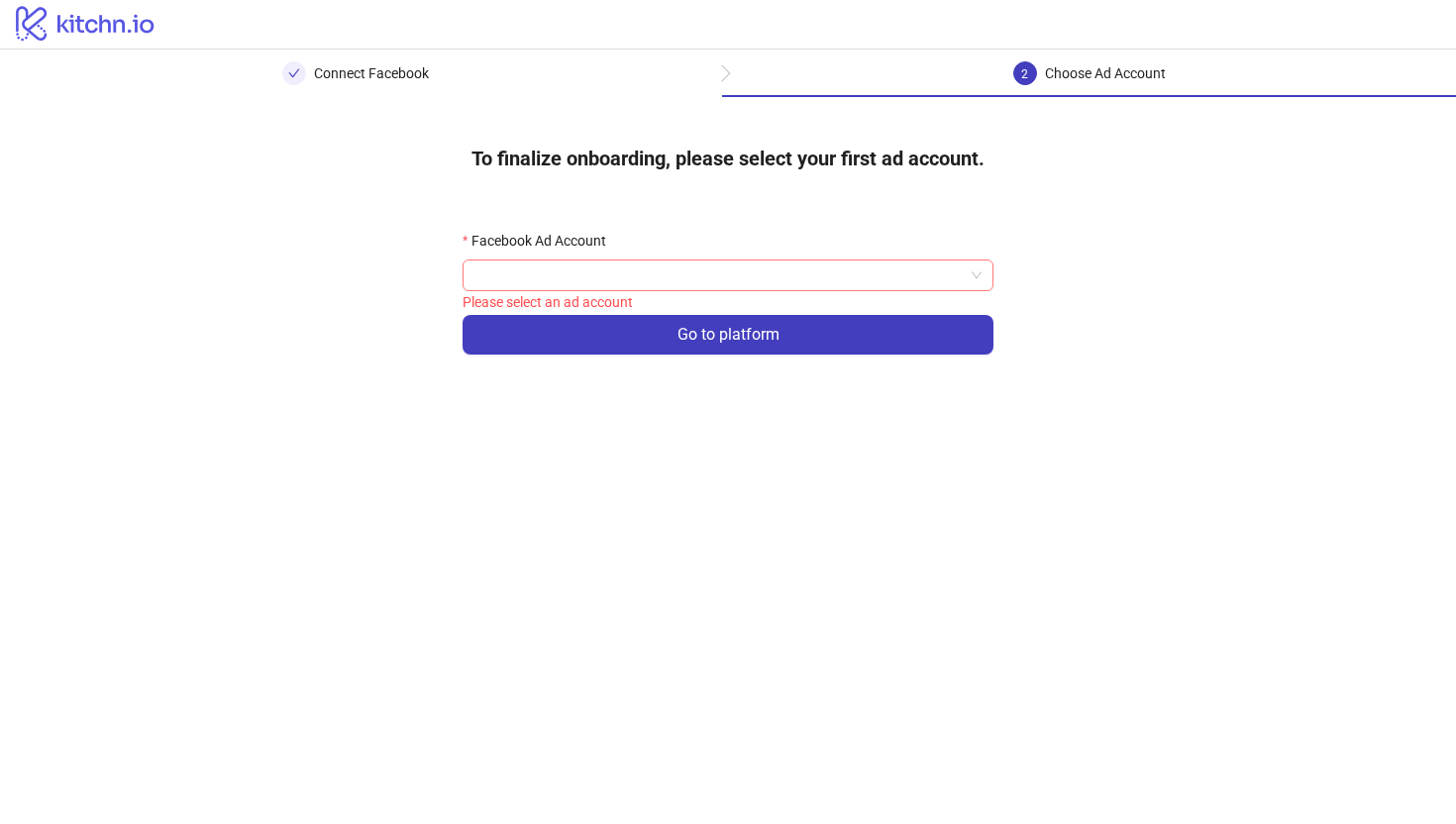 click on "Facebook Ad Account" at bounding box center [719, 275] 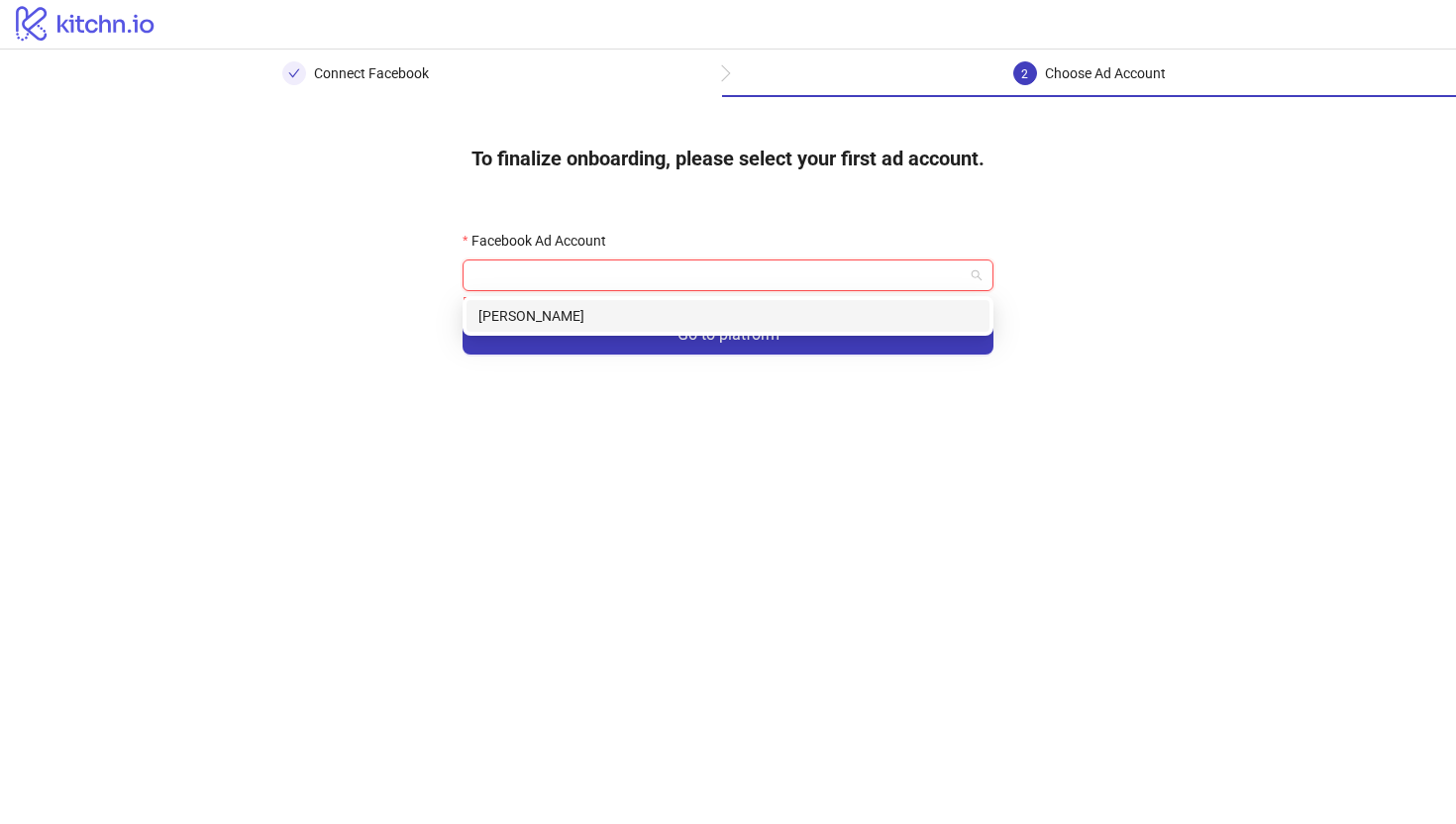click on "[PERSON_NAME]" at bounding box center [728, 316] 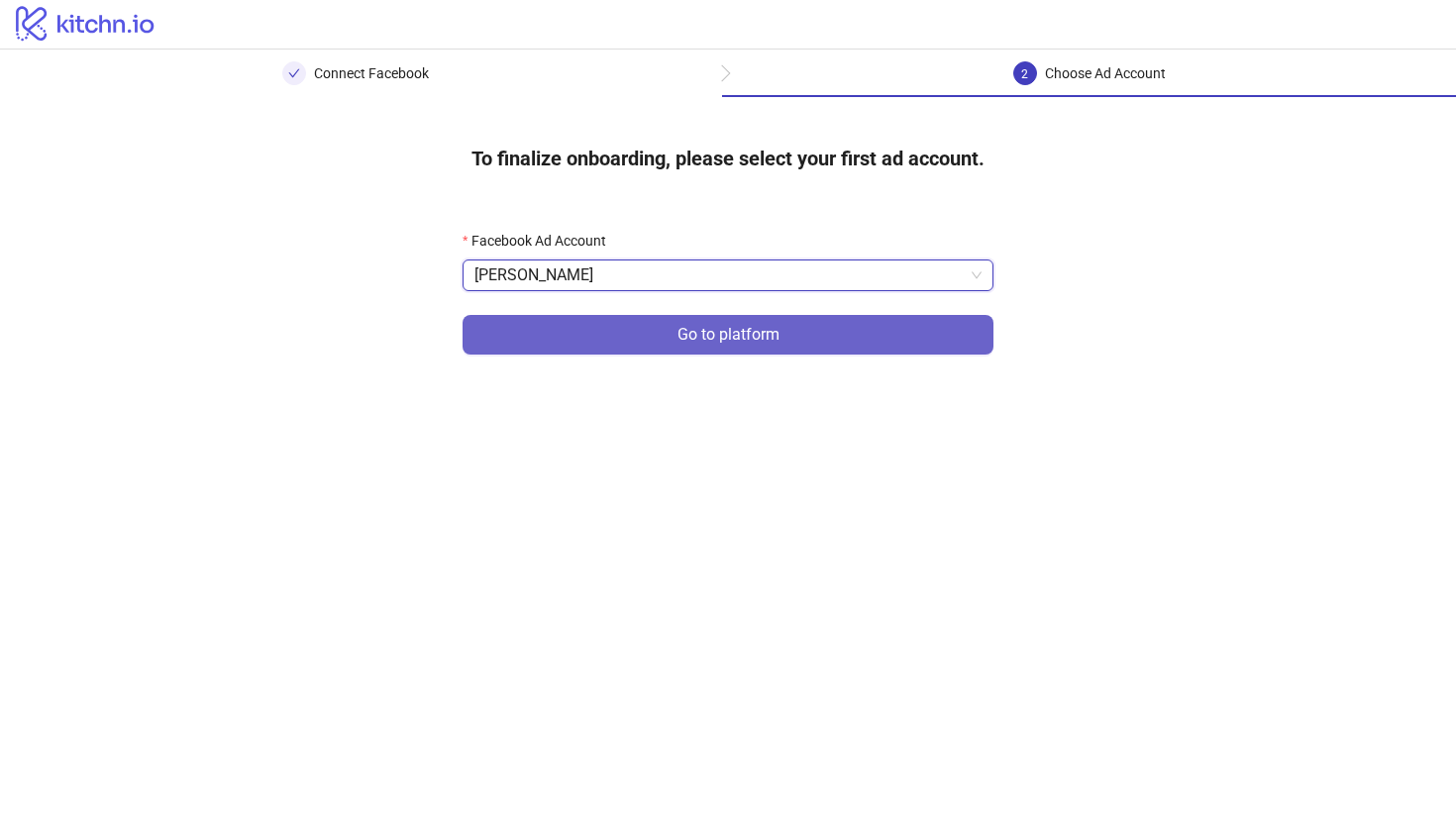 click on "Go to platform" at bounding box center (728, 335) 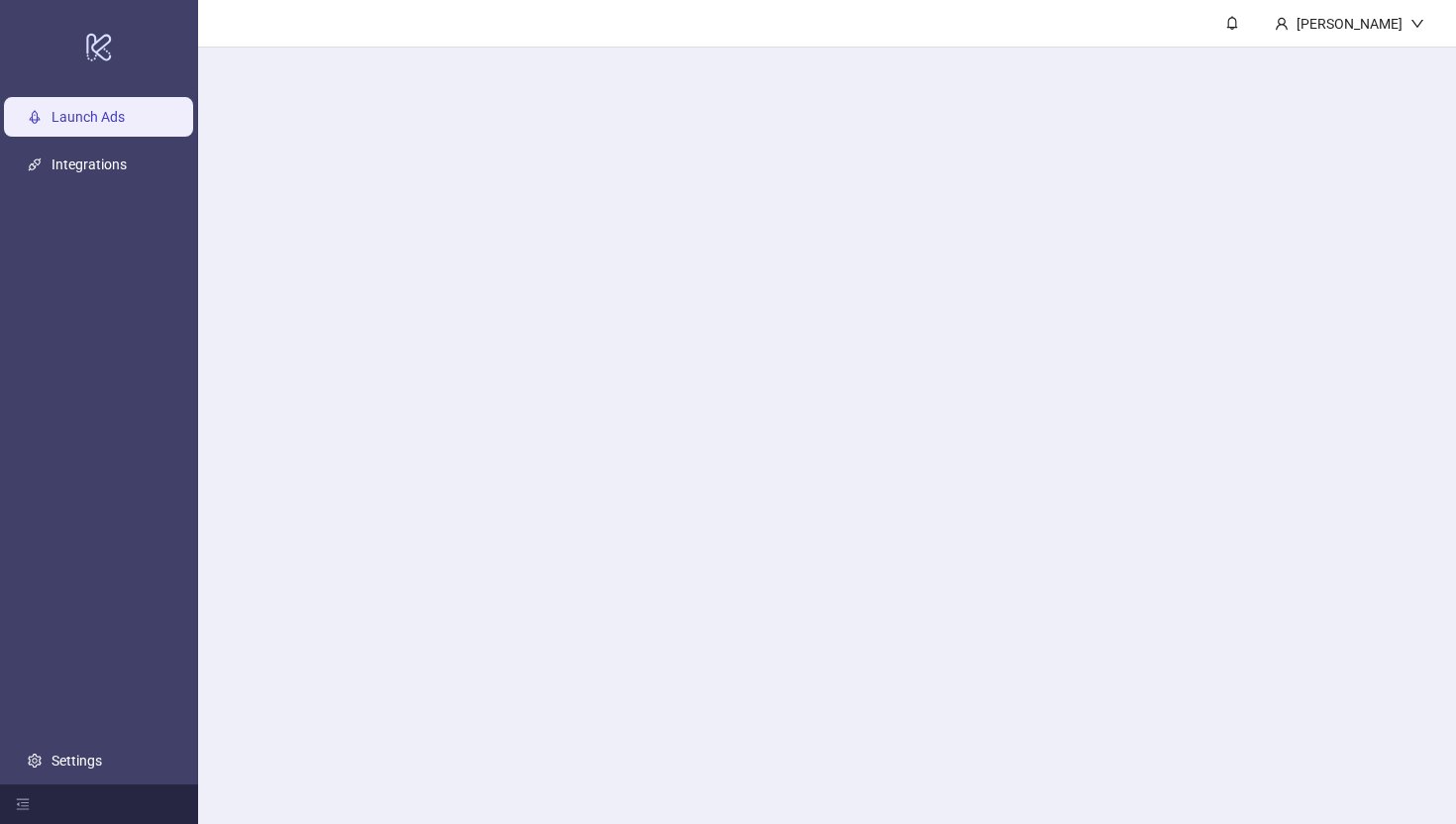 click on "[PERSON_NAME]" at bounding box center [827, 412] 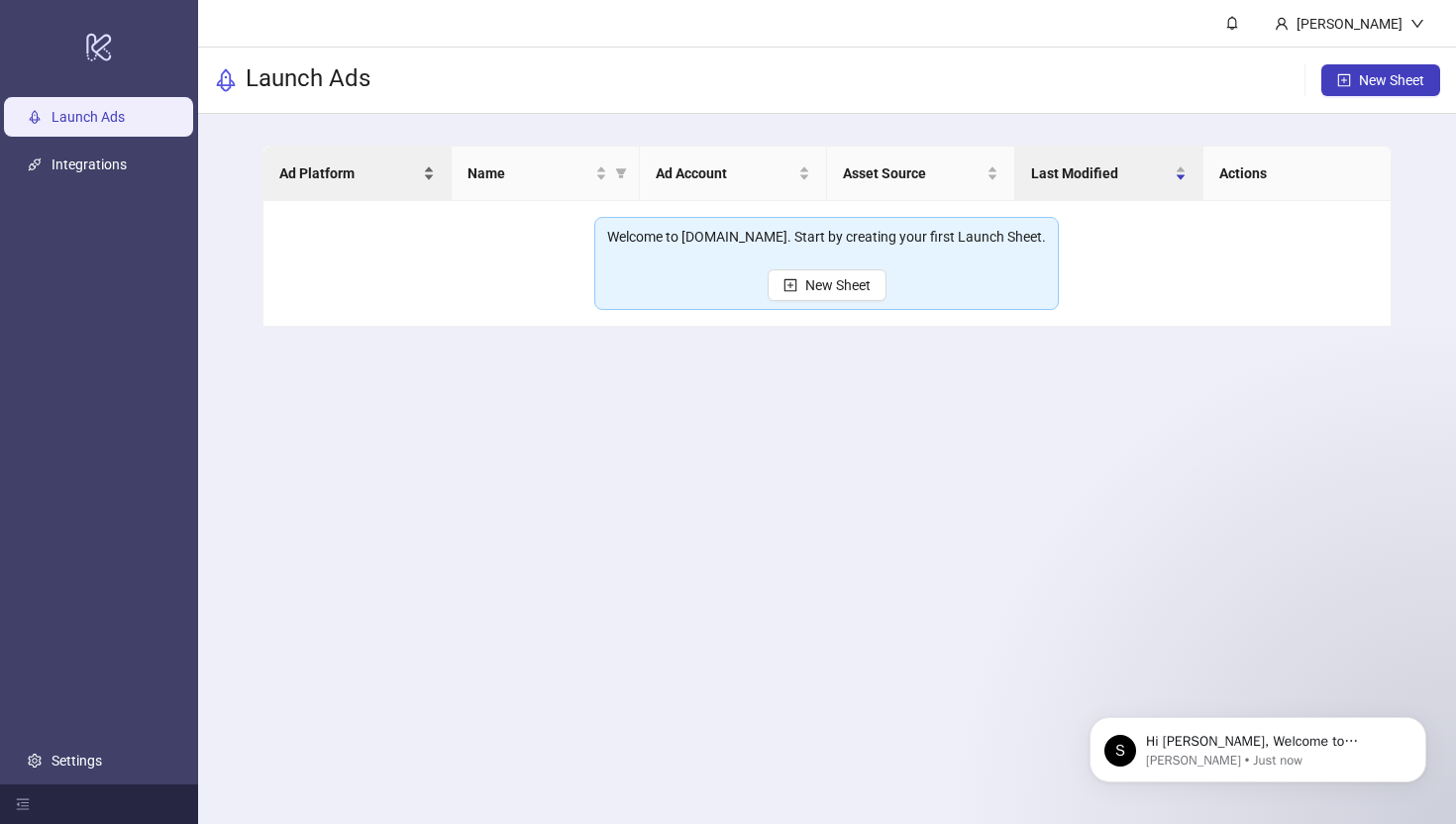 scroll, scrollTop: 0, scrollLeft: 0, axis: both 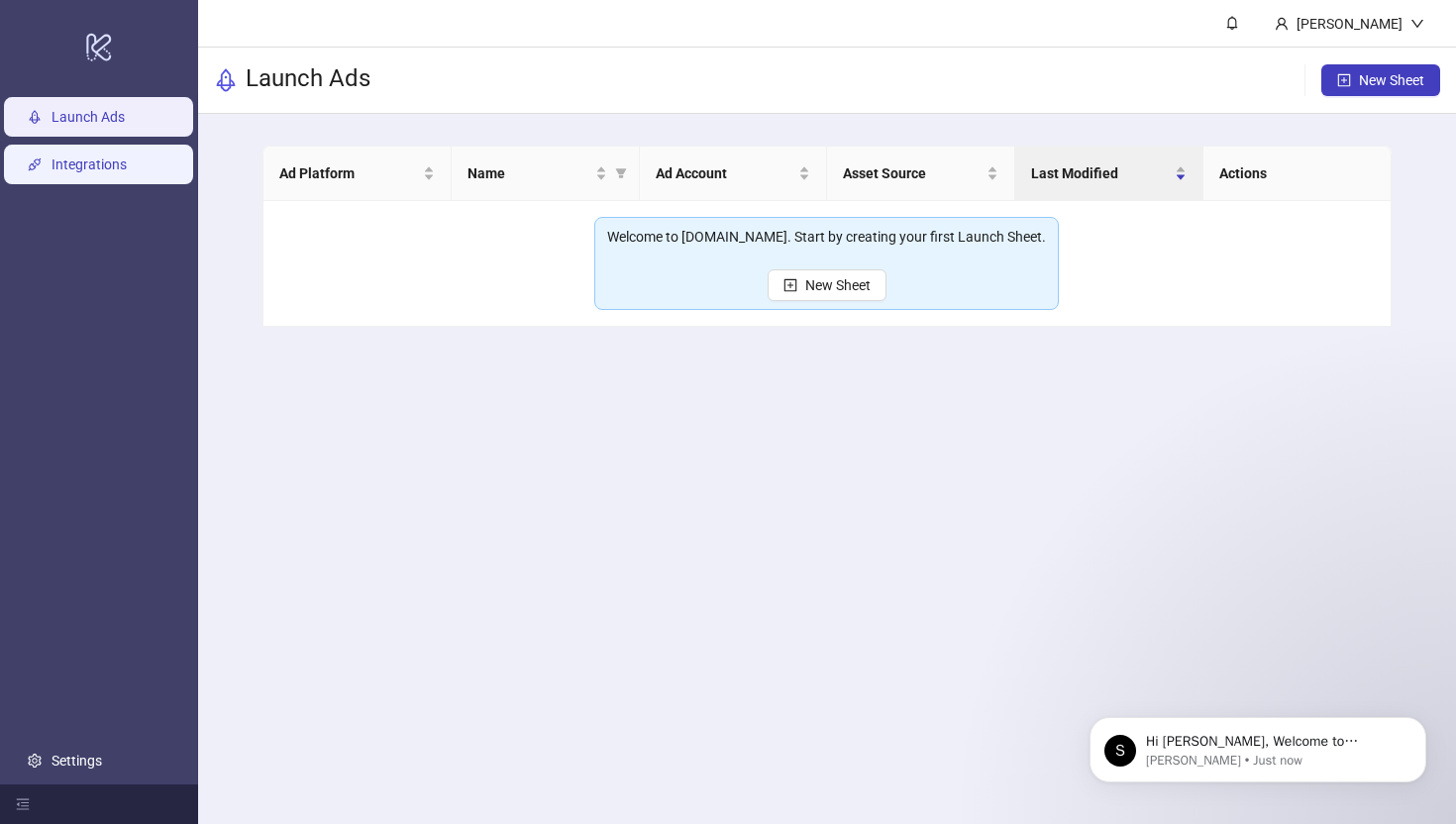 click on "Integrations" at bounding box center [89, 164] 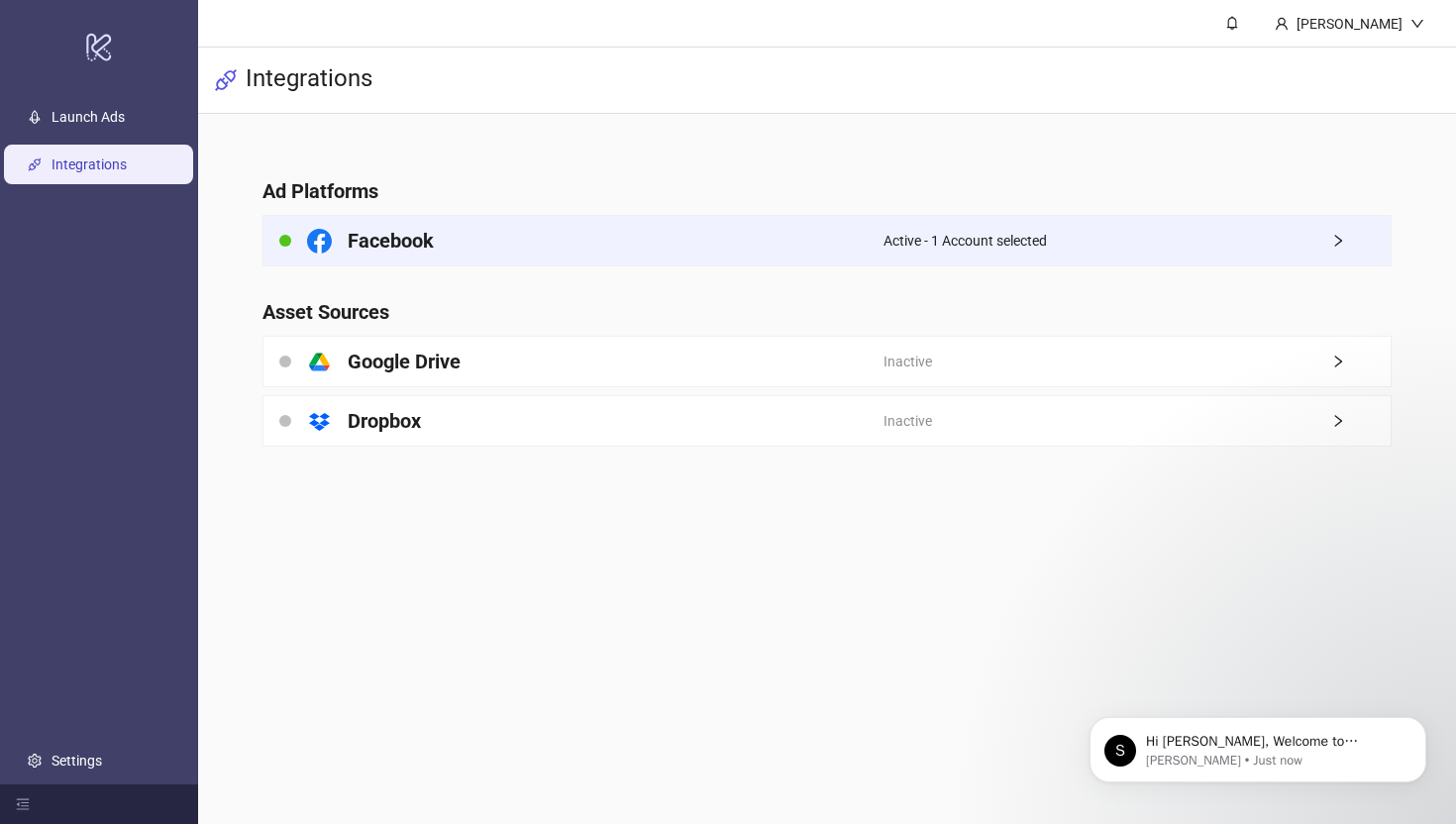 click on "Facebook" at bounding box center (573, 241) 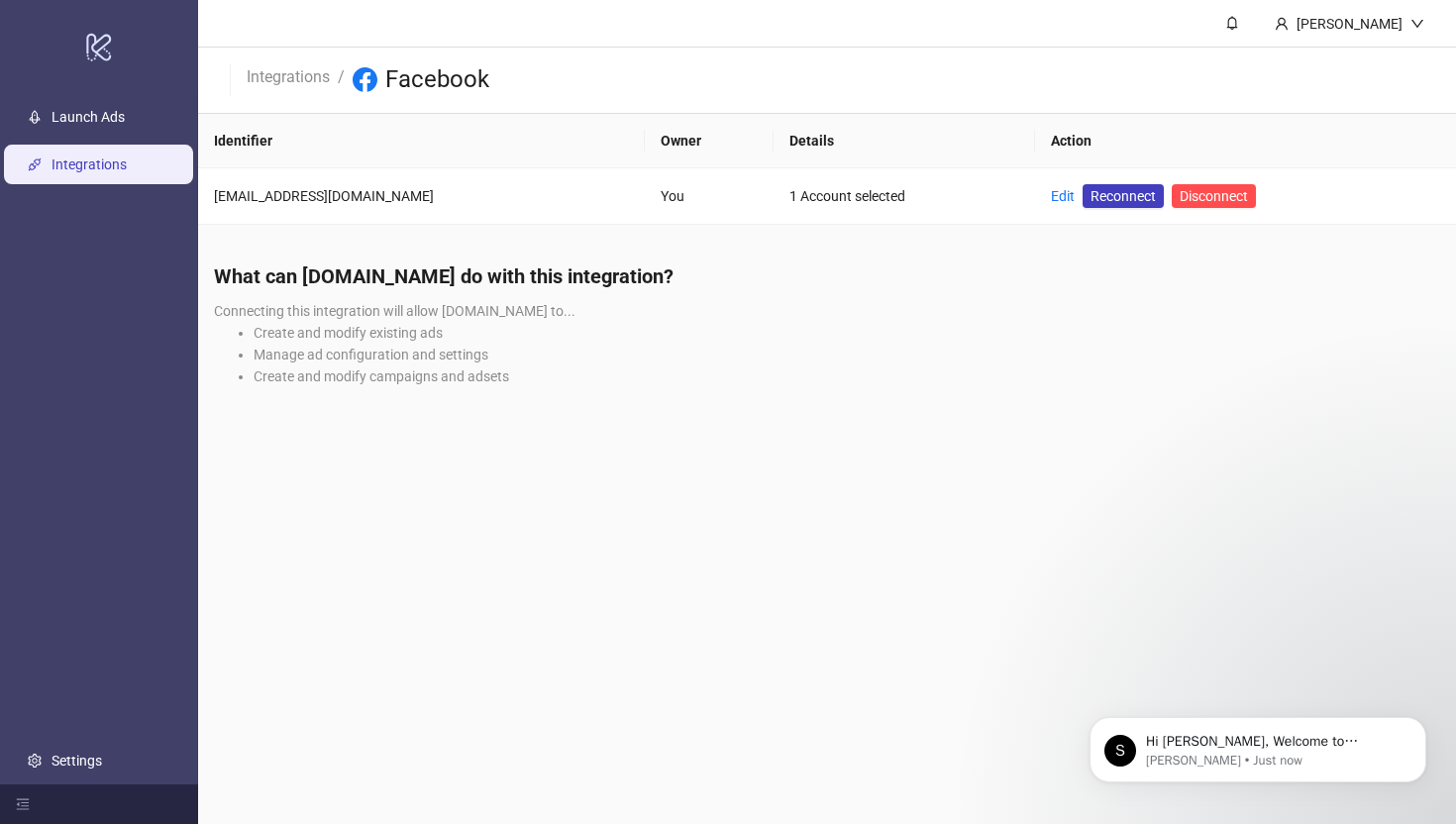 click on "Integrations" at bounding box center (89, 164) 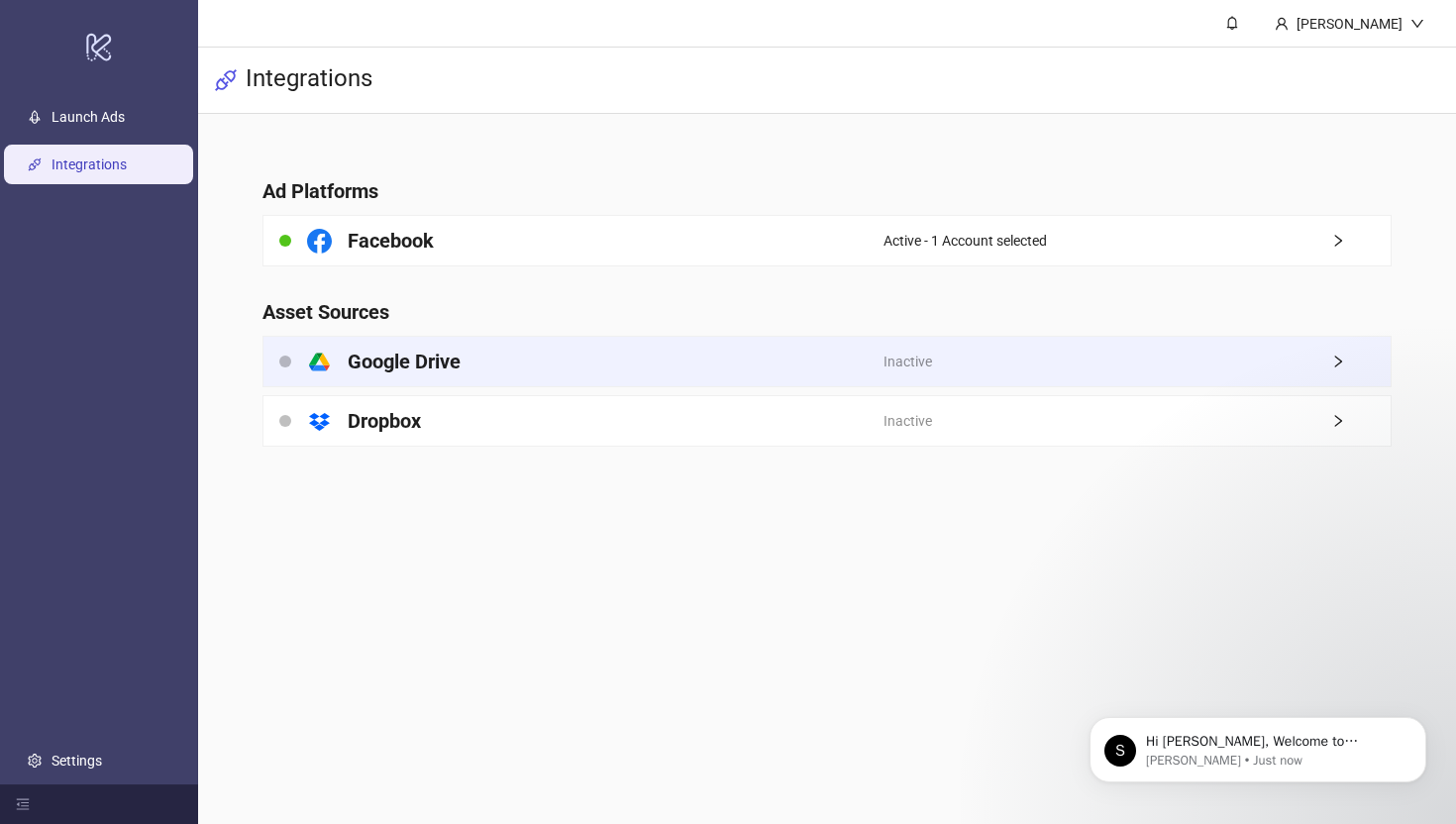 click on "platform/google_drive Google Drive" at bounding box center [573, 361] 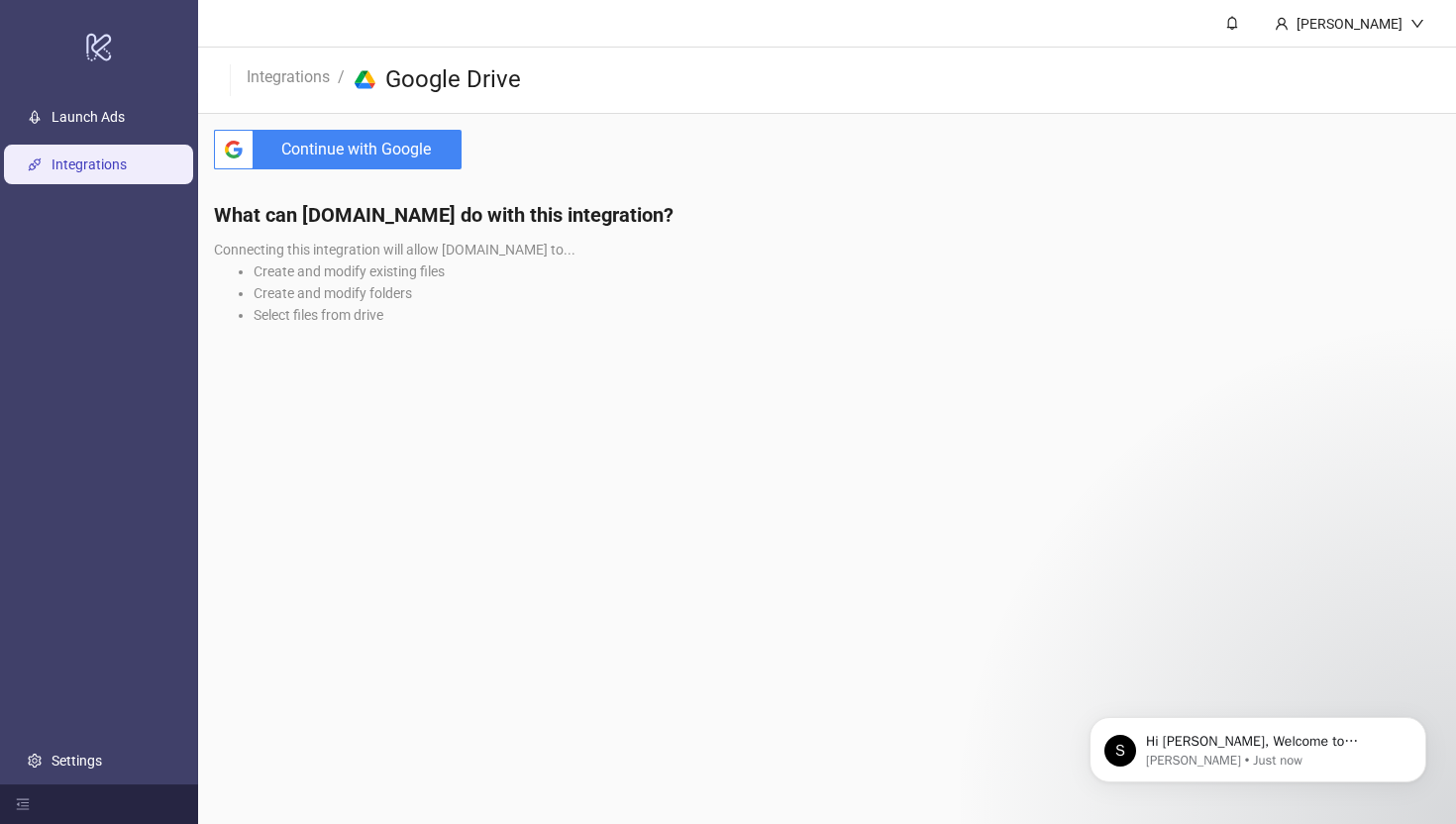 click on "Launch Ads Integrations Settings" at bounding box center [99, 439] 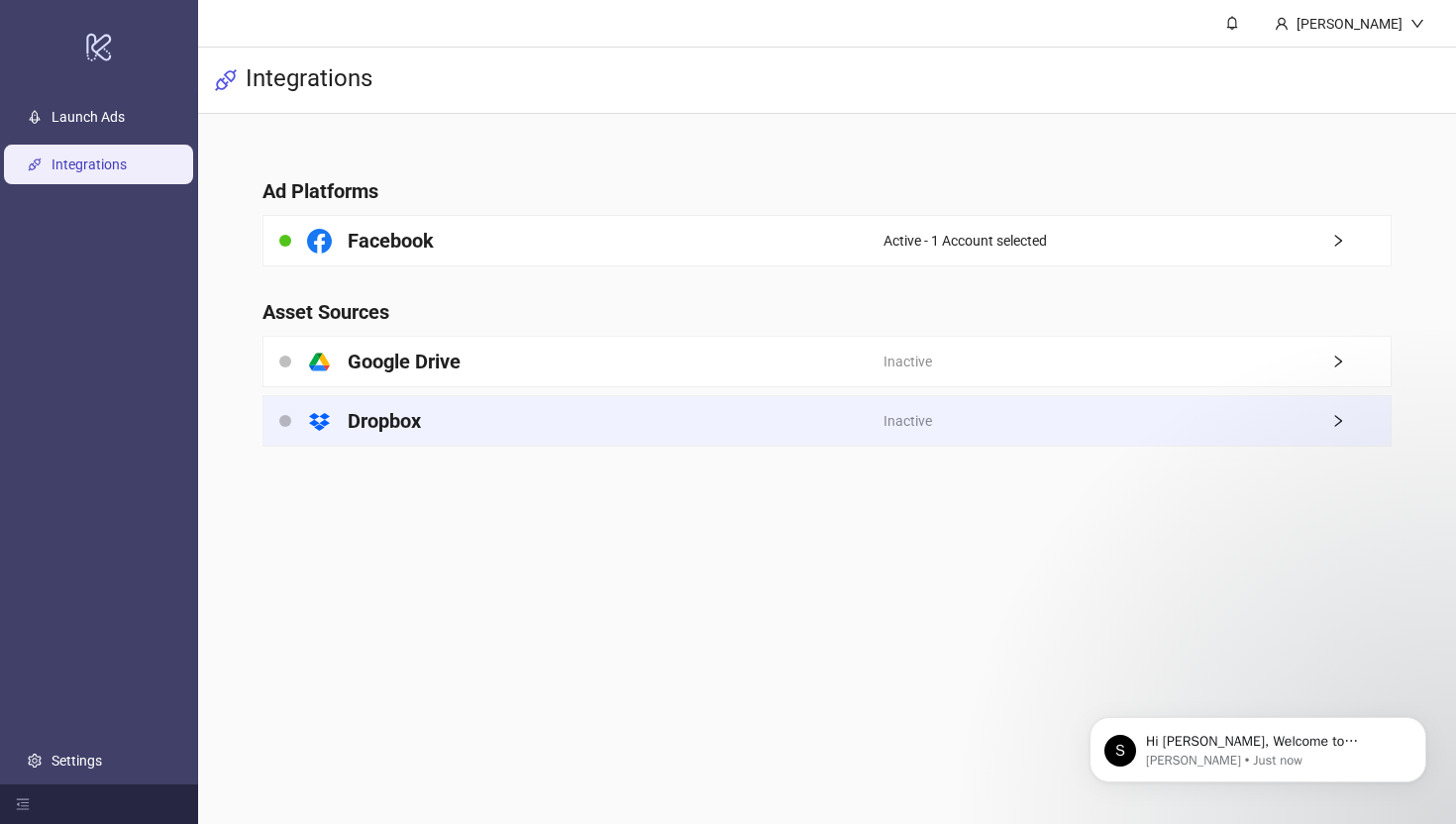 click on "platform/dropbox Dropbox" at bounding box center [573, 421] 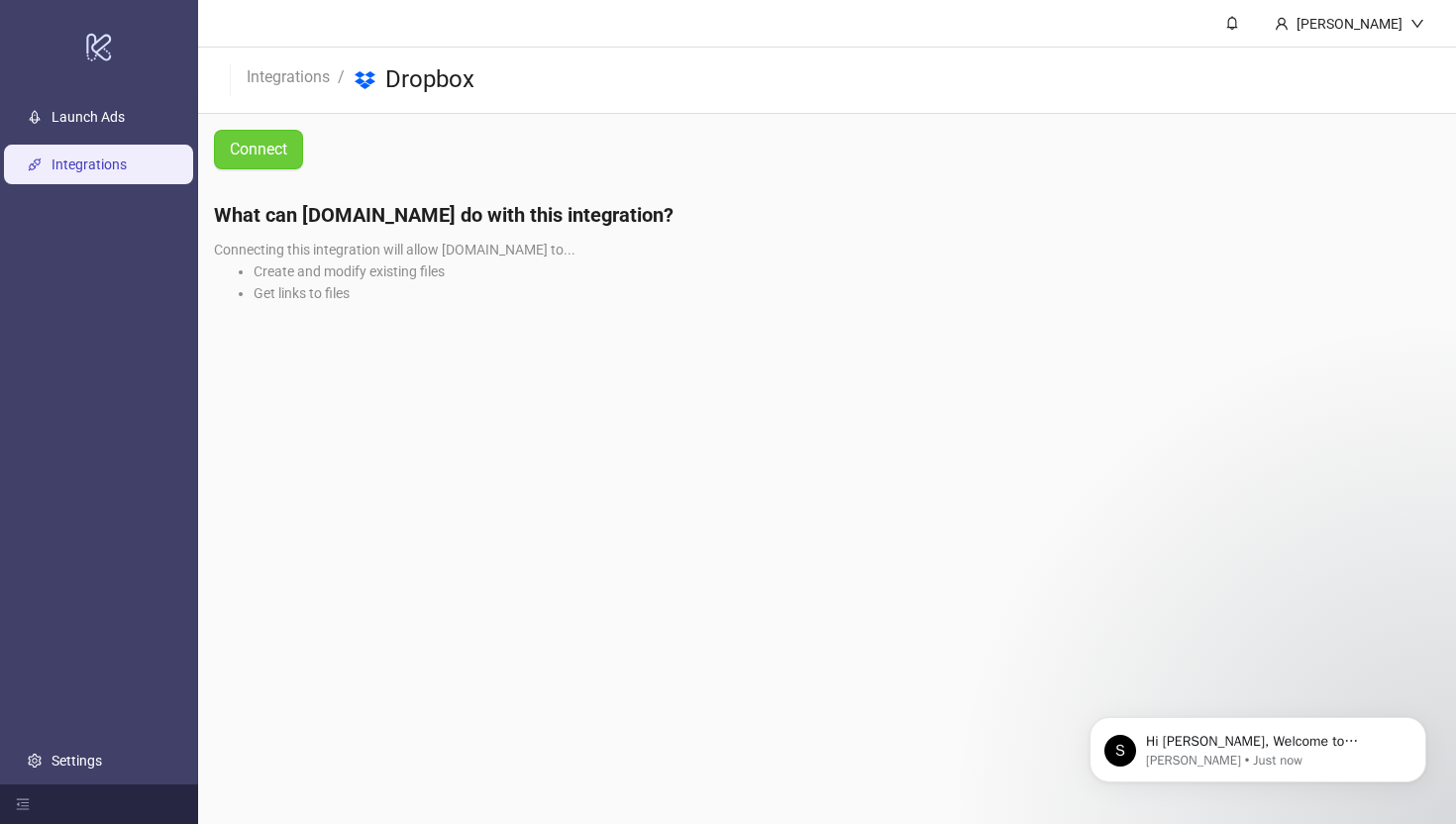 click on "Connect" at bounding box center [259, 149] 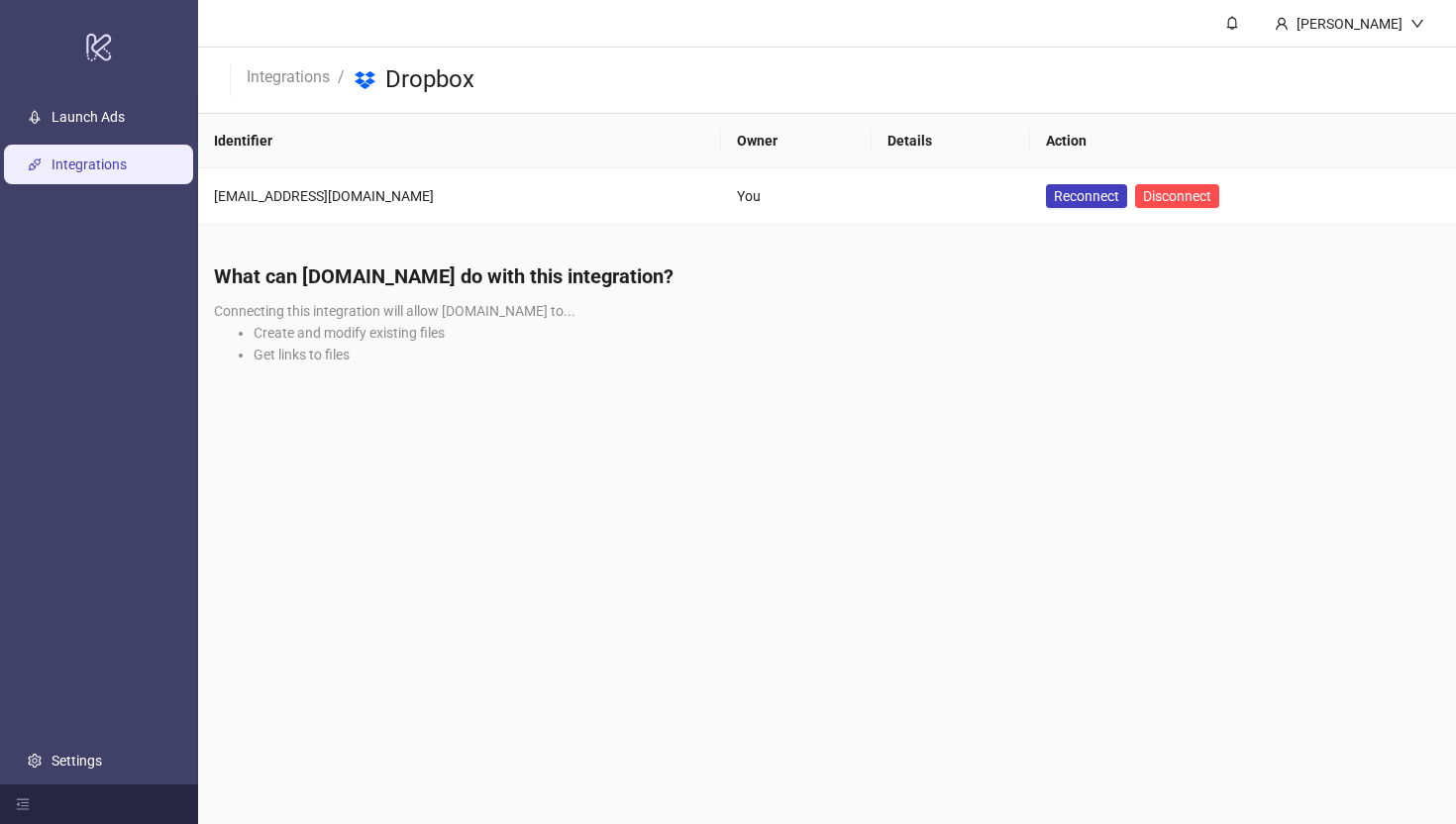 scroll, scrollTop: 0, scrollLeft: 0, axis: both 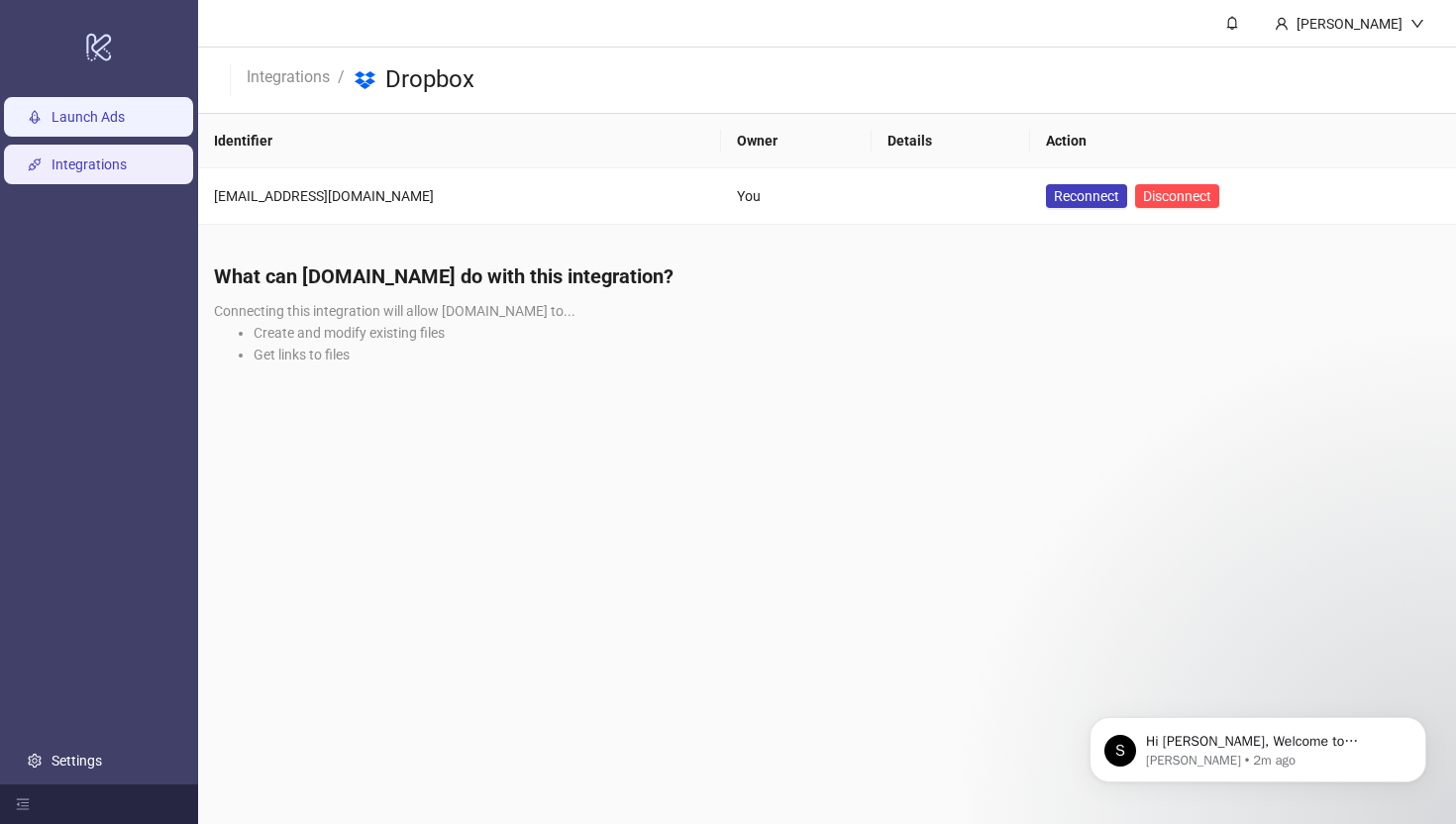 click on "Launch Ads" at bounding box center [88, 117] 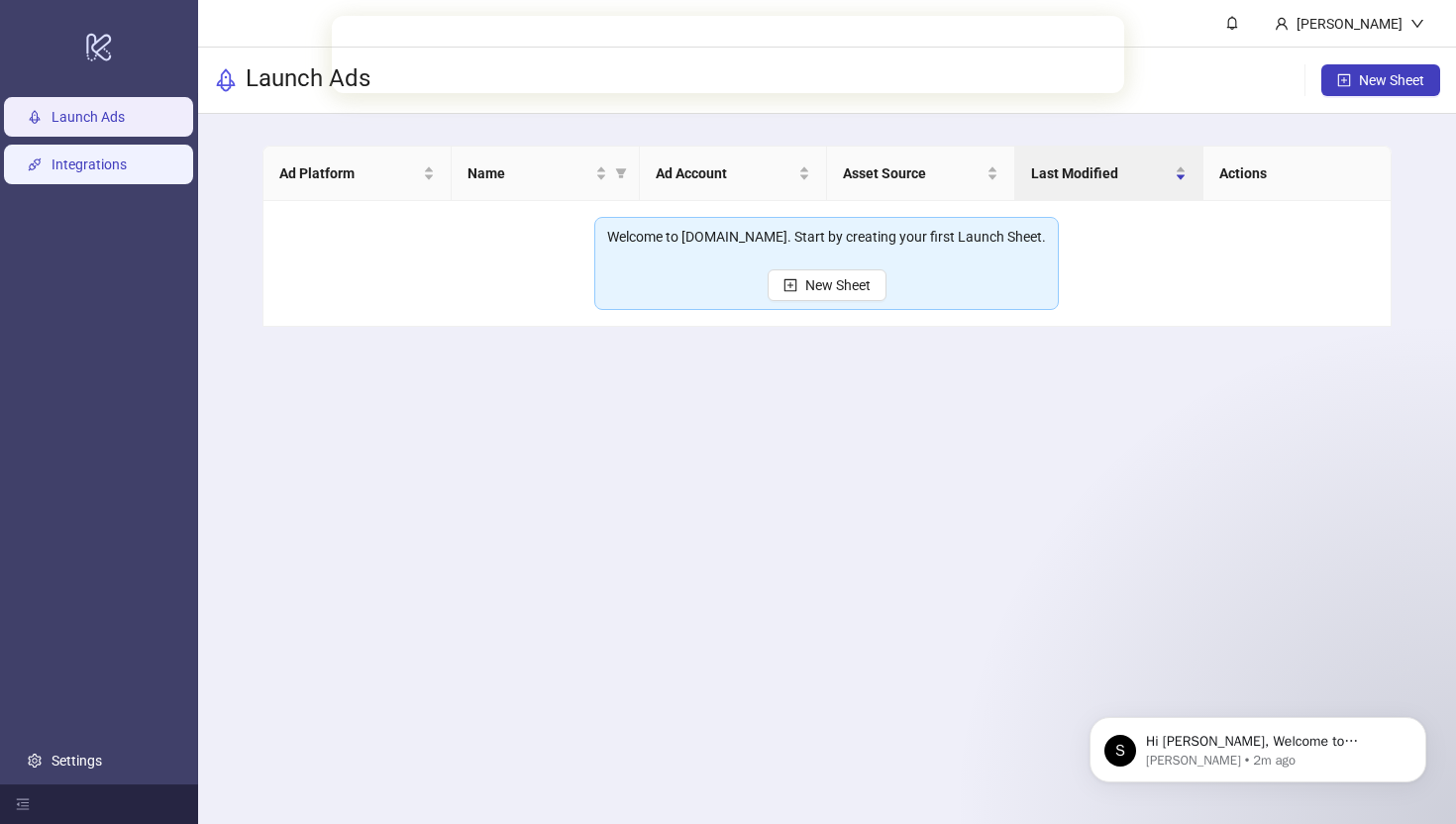 click on "Integrations" at bounding box center [89, 164] 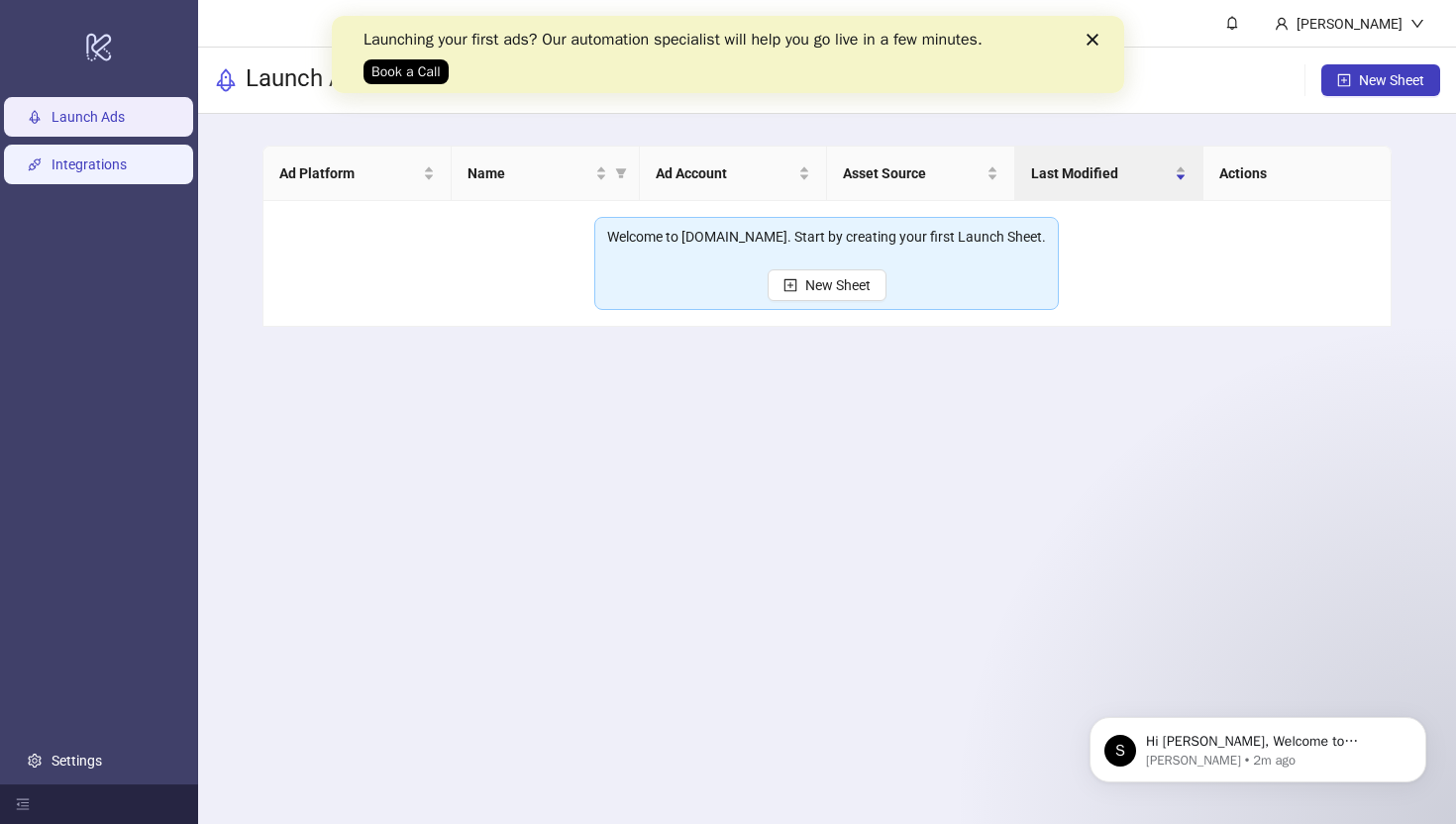 scroll, scrollTop: 0, scrollLeft: 0, axis: both 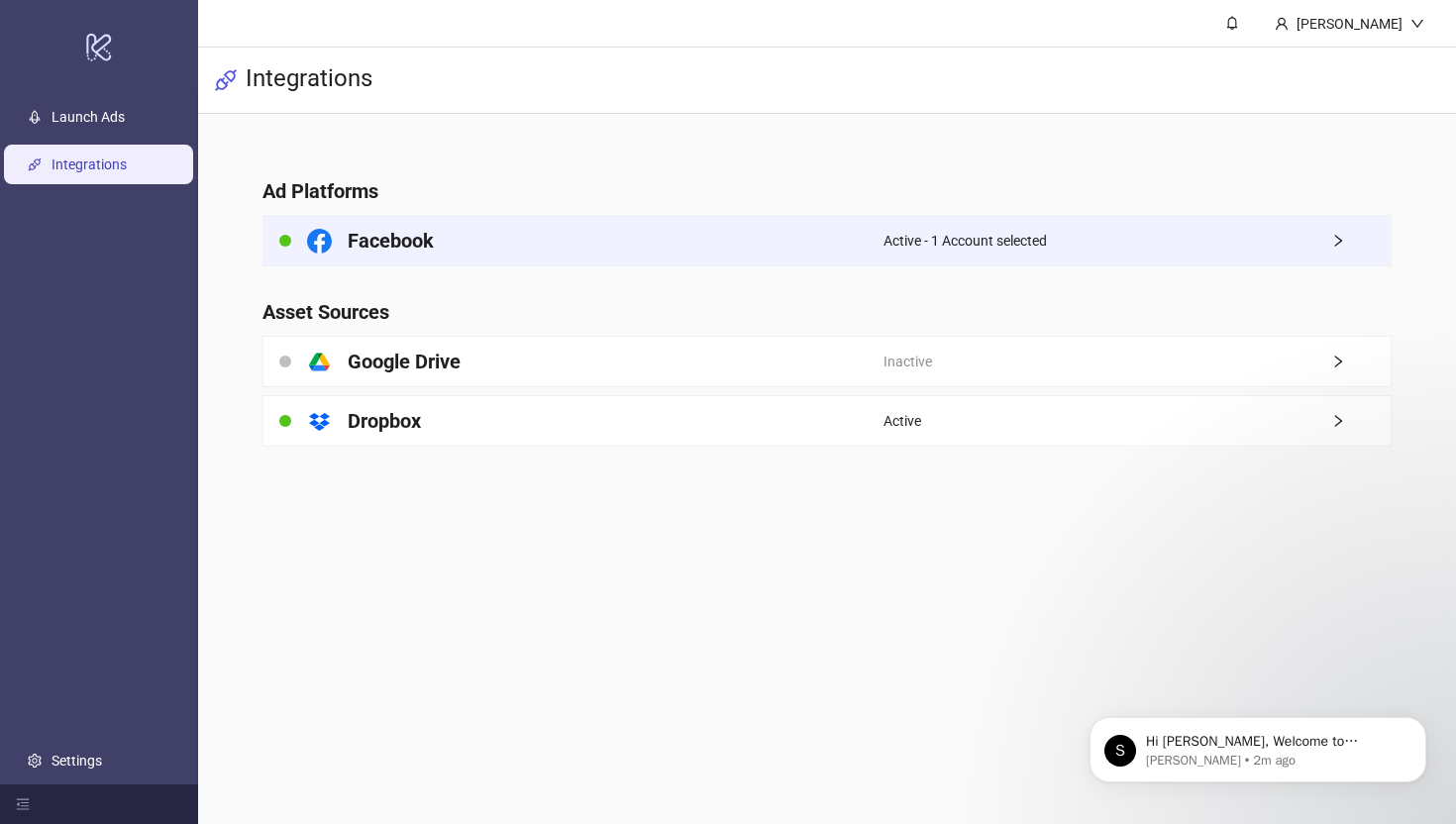 click on "Facebook" at bounding box center [573, 241] 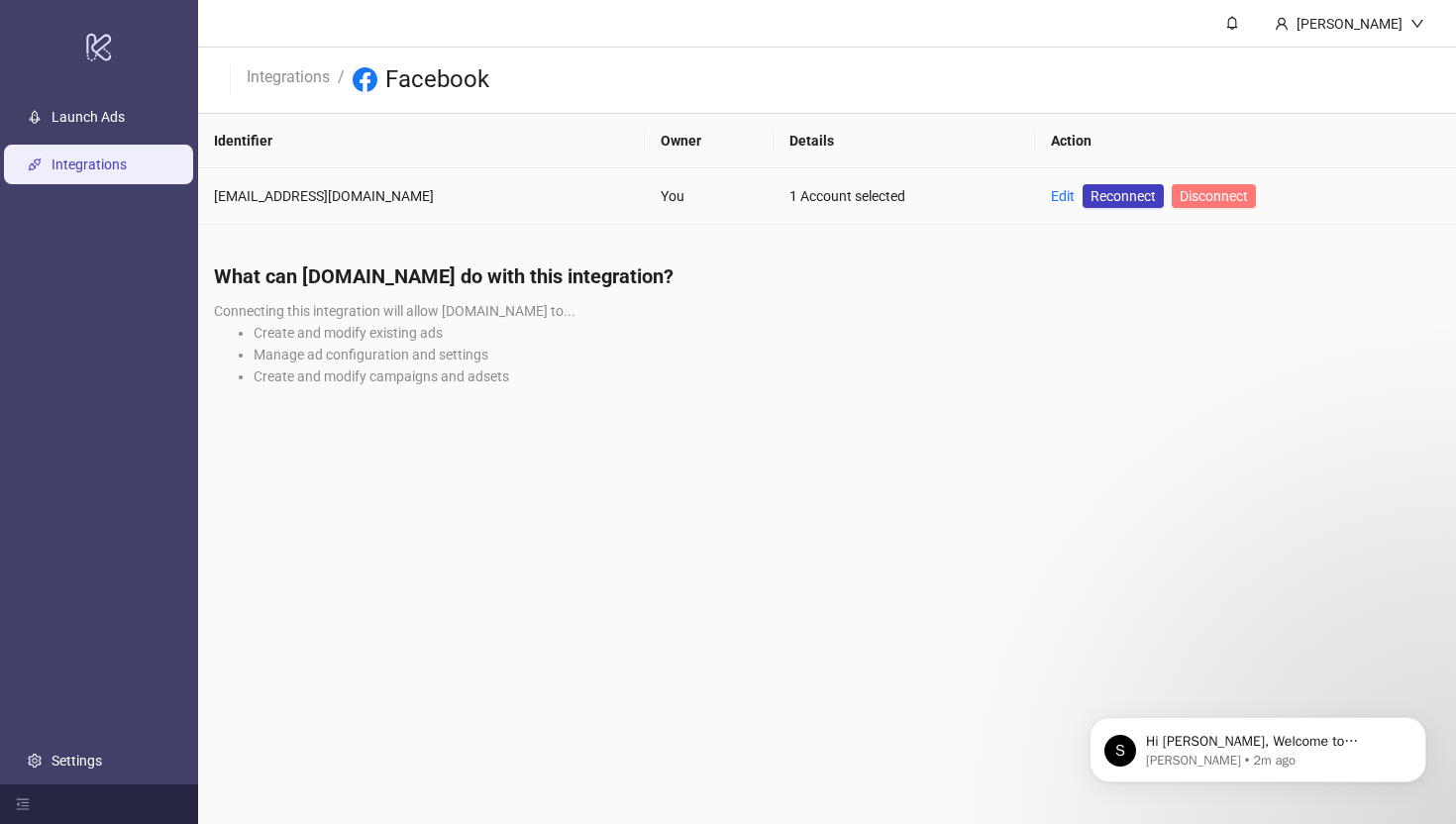 click on "Disconnect" at bounding box center [1213, 196] 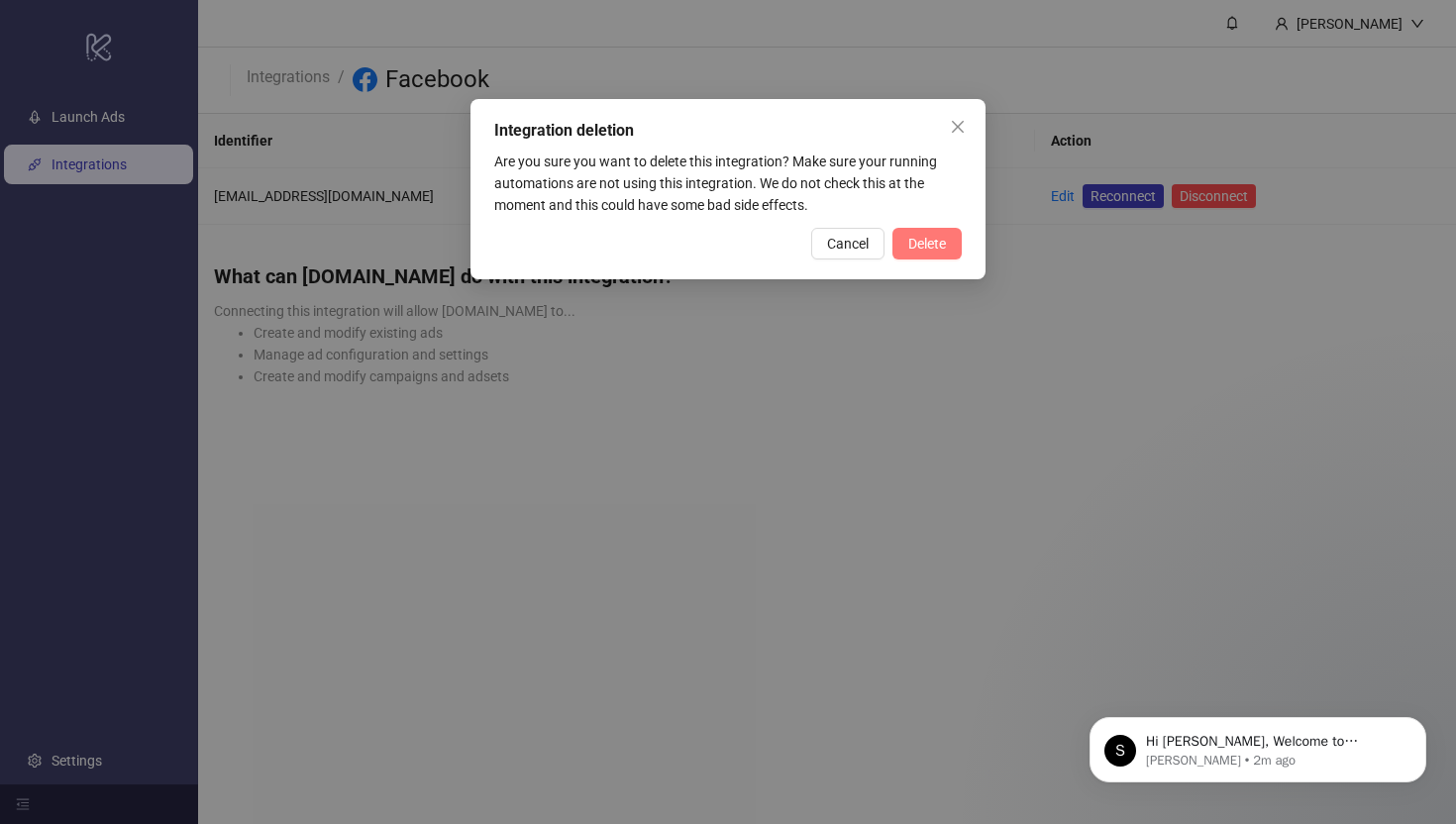 click on "Delete" at bounding box center (927, 244) 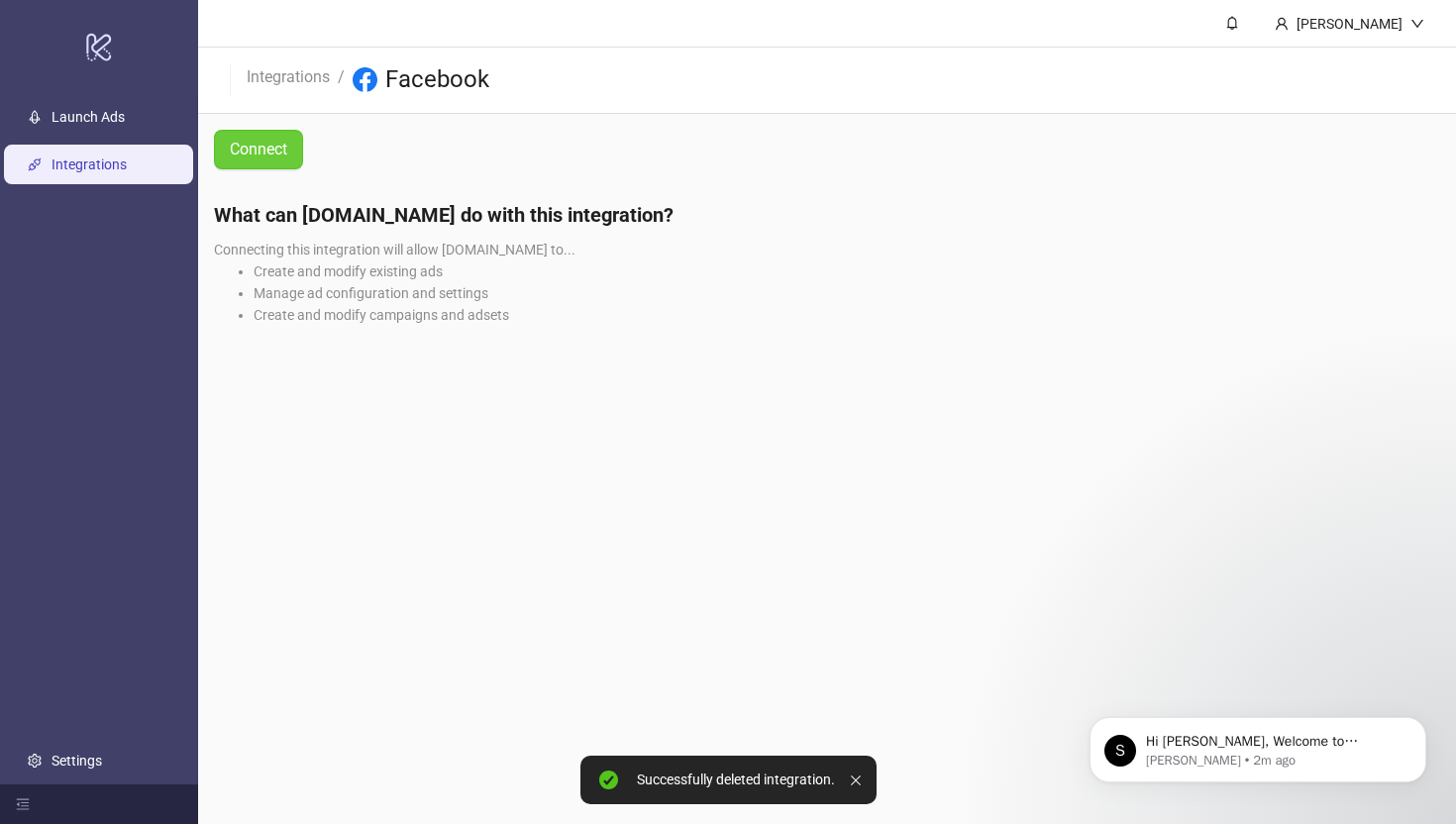 click on "Connect" at bounding box center [259, 149] 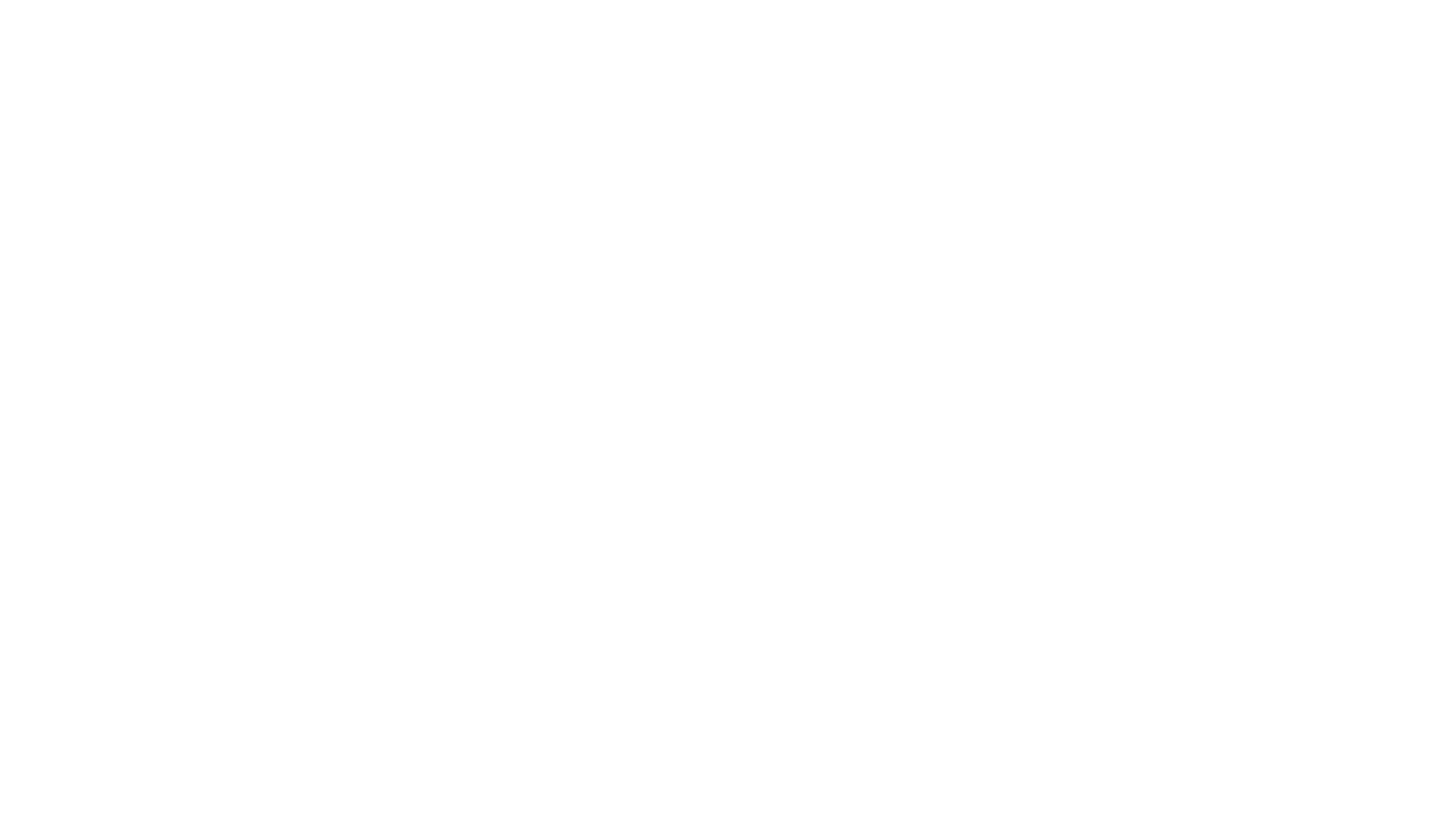 scroll, scrollTop: 0, scrollLeft: 0, axis: both 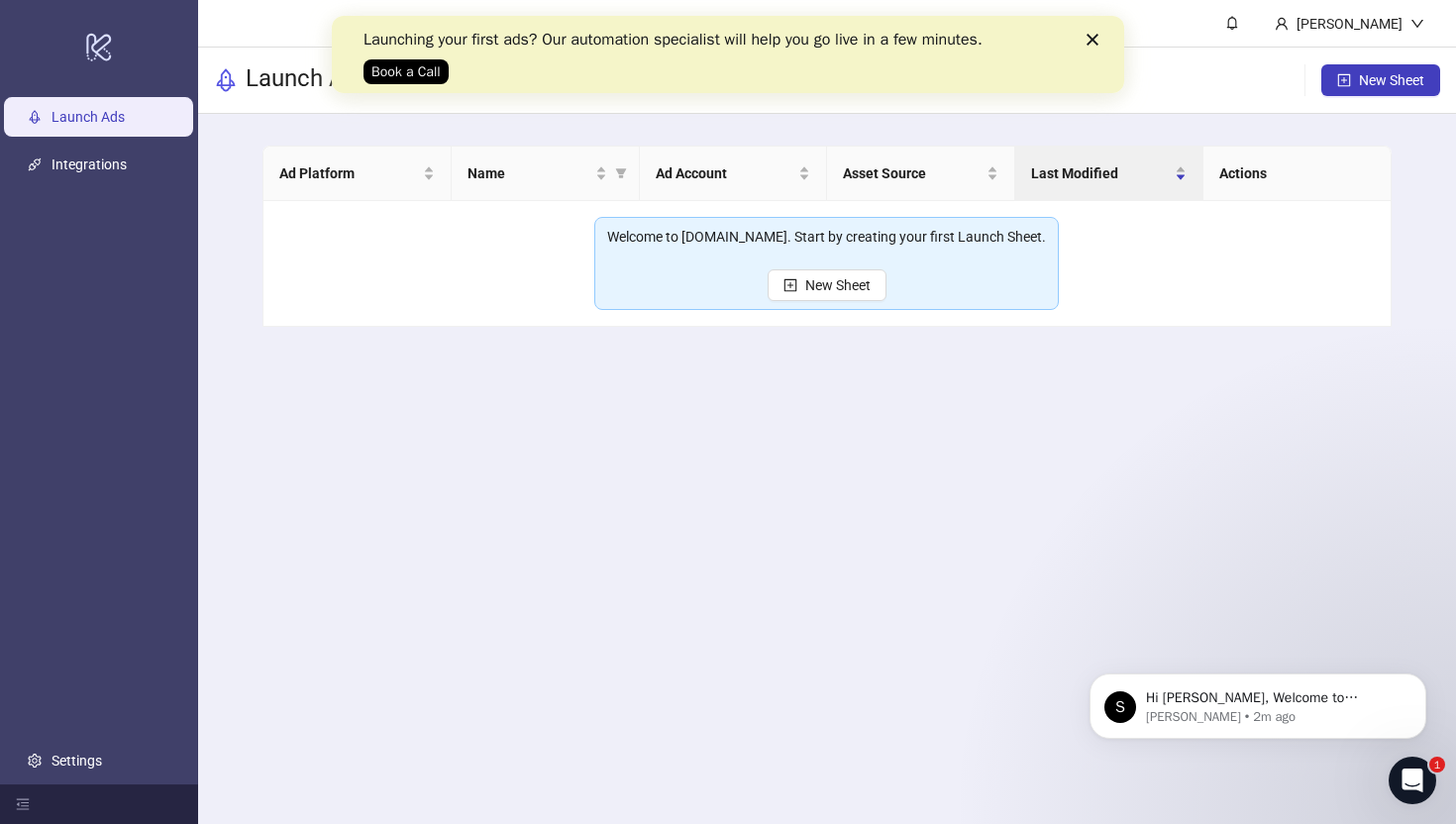 click 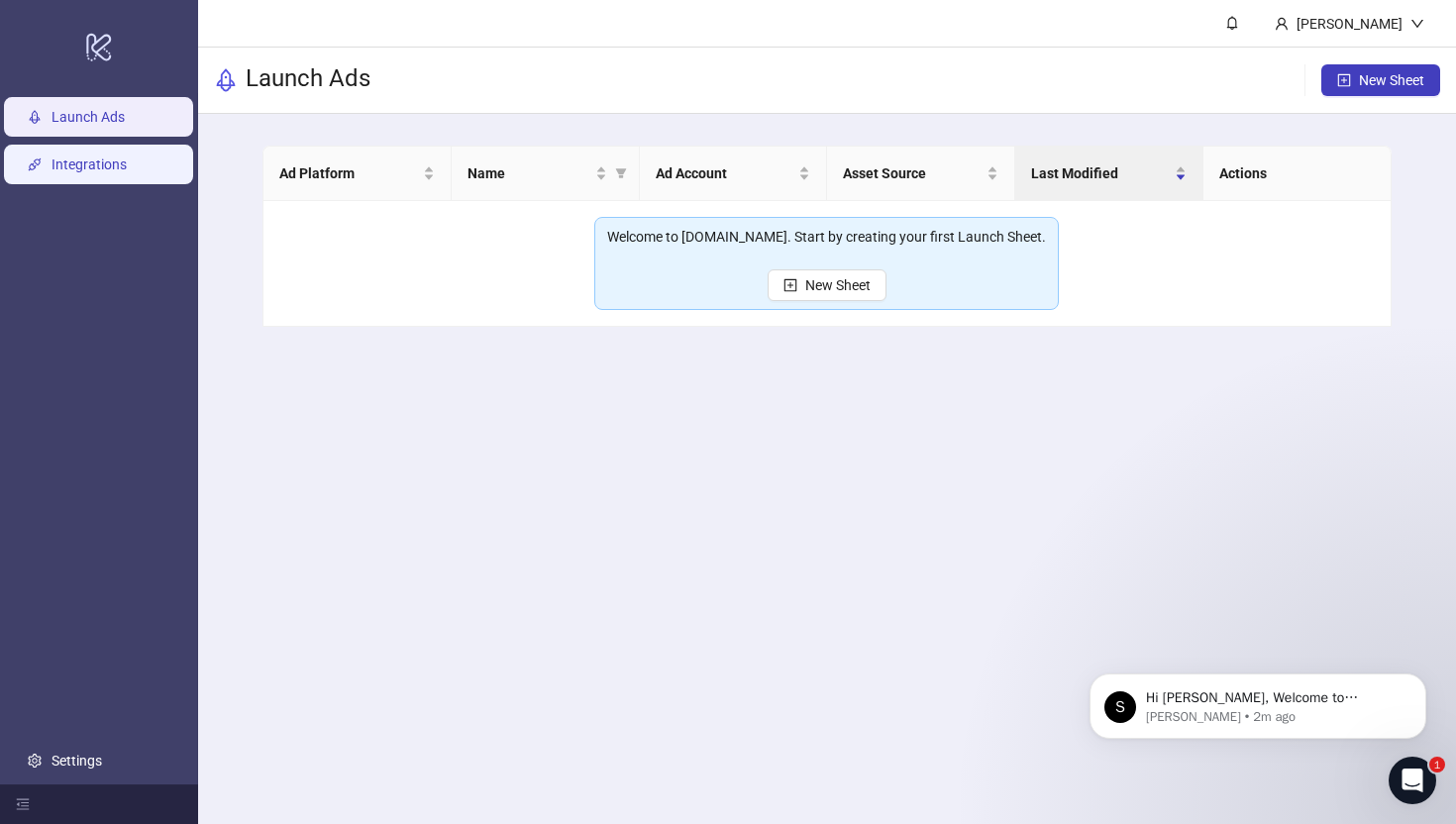 click on "Integrations" at bounding box center [89, 164] 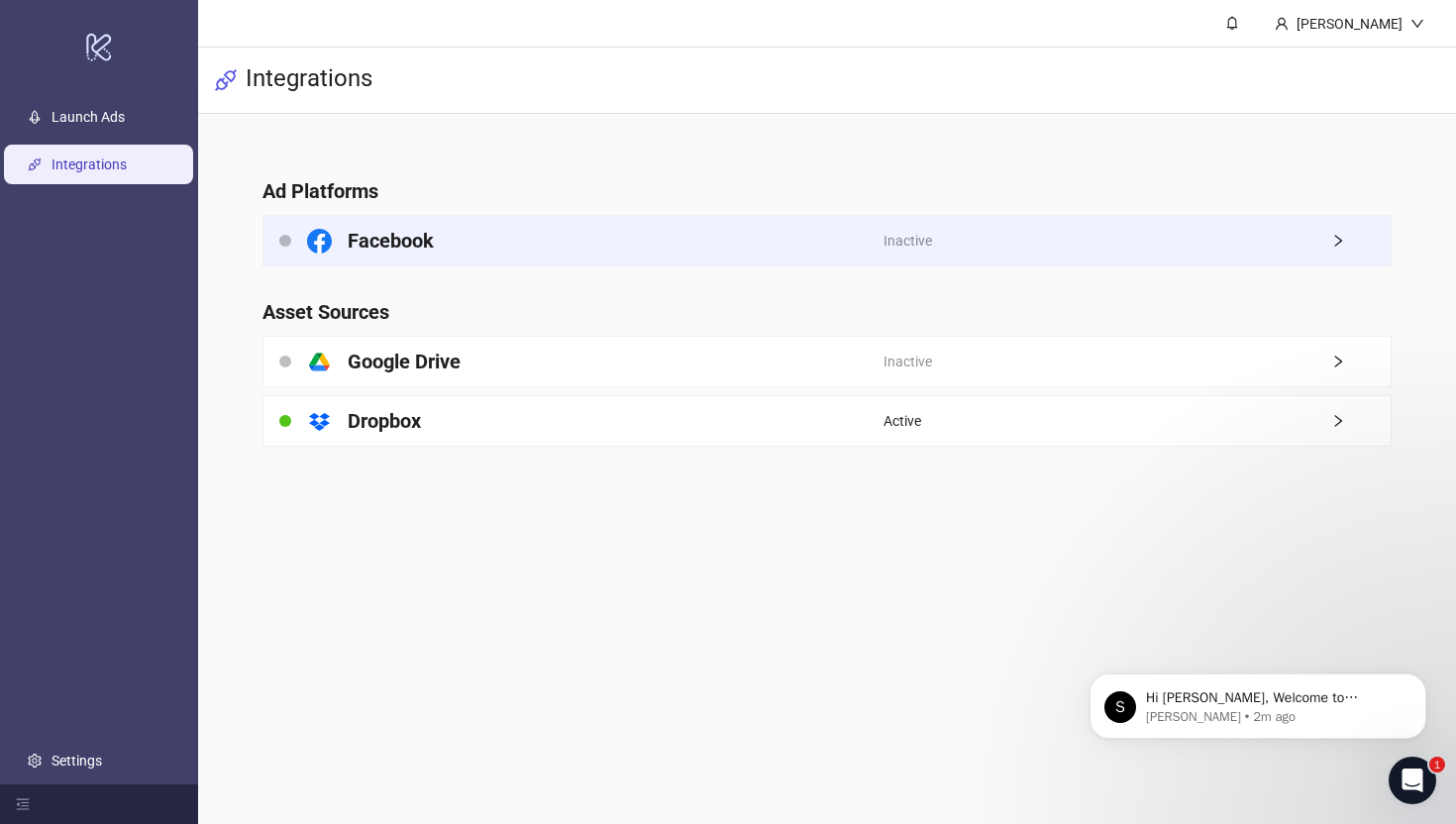 click on "Facebook" at bounding box center [573, 241] 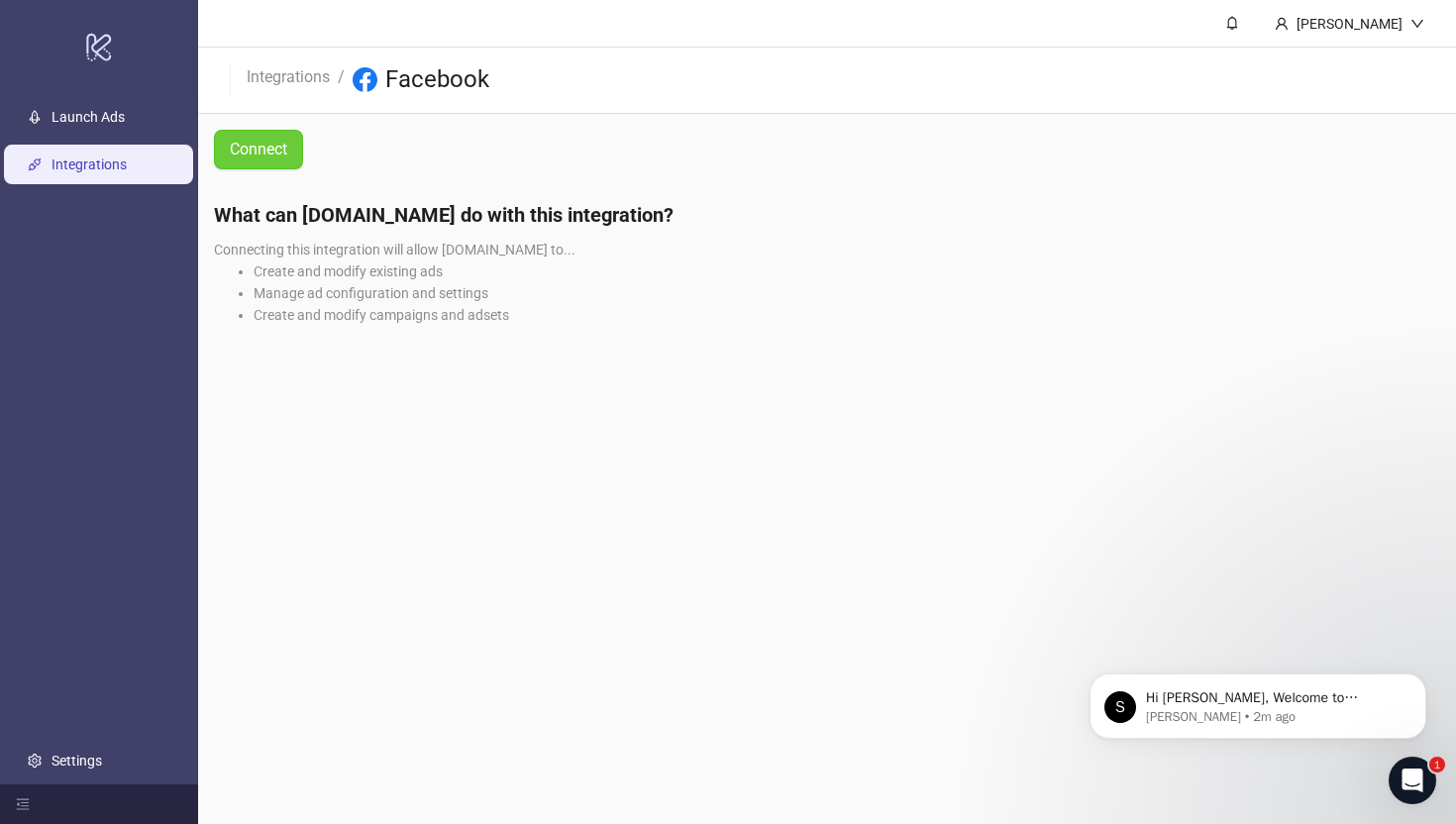 click on "Connect" at bounding box center [259, 149] 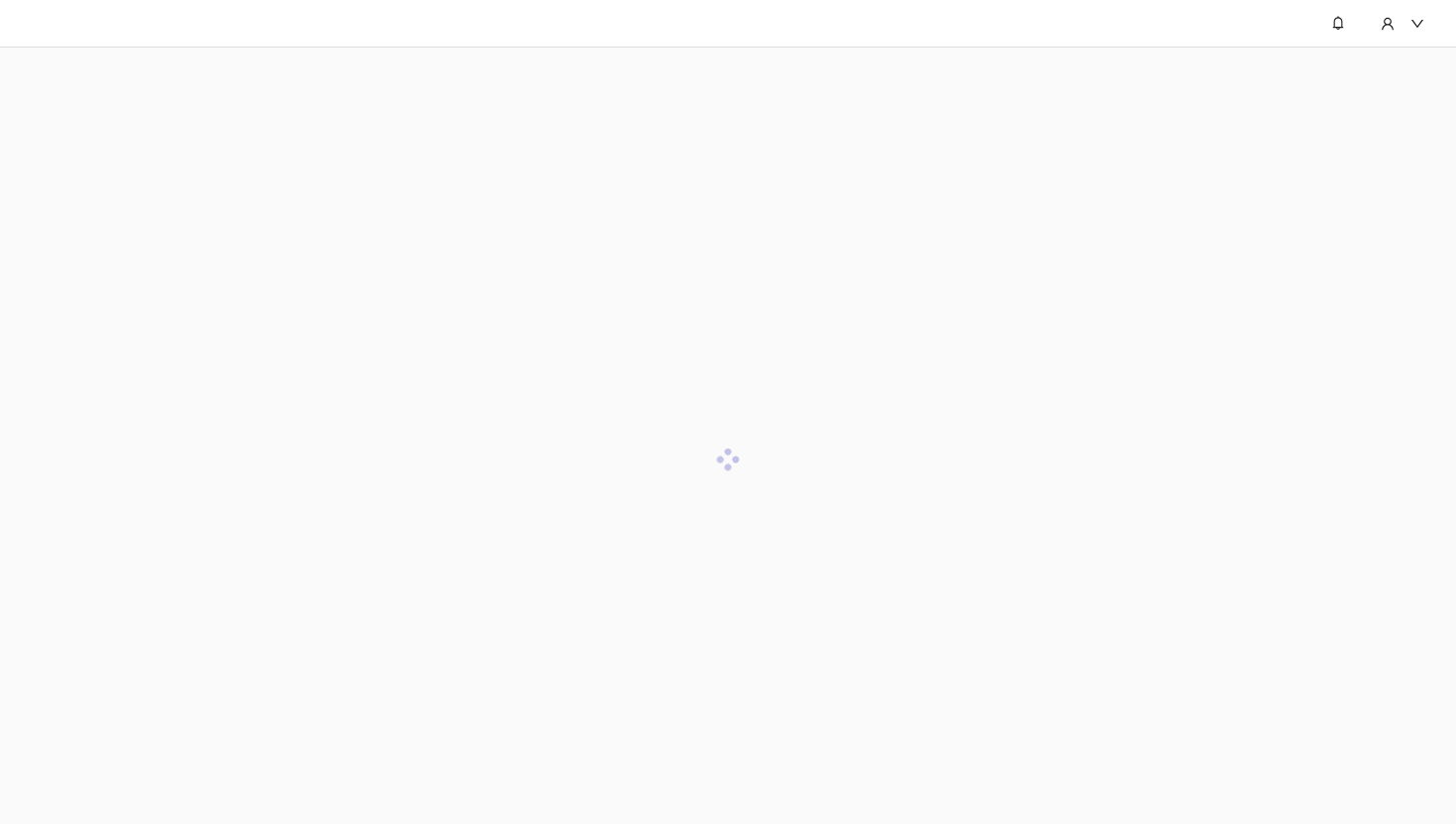 scroll, scrollTop: 0, scrollLeft: 0, axis: both 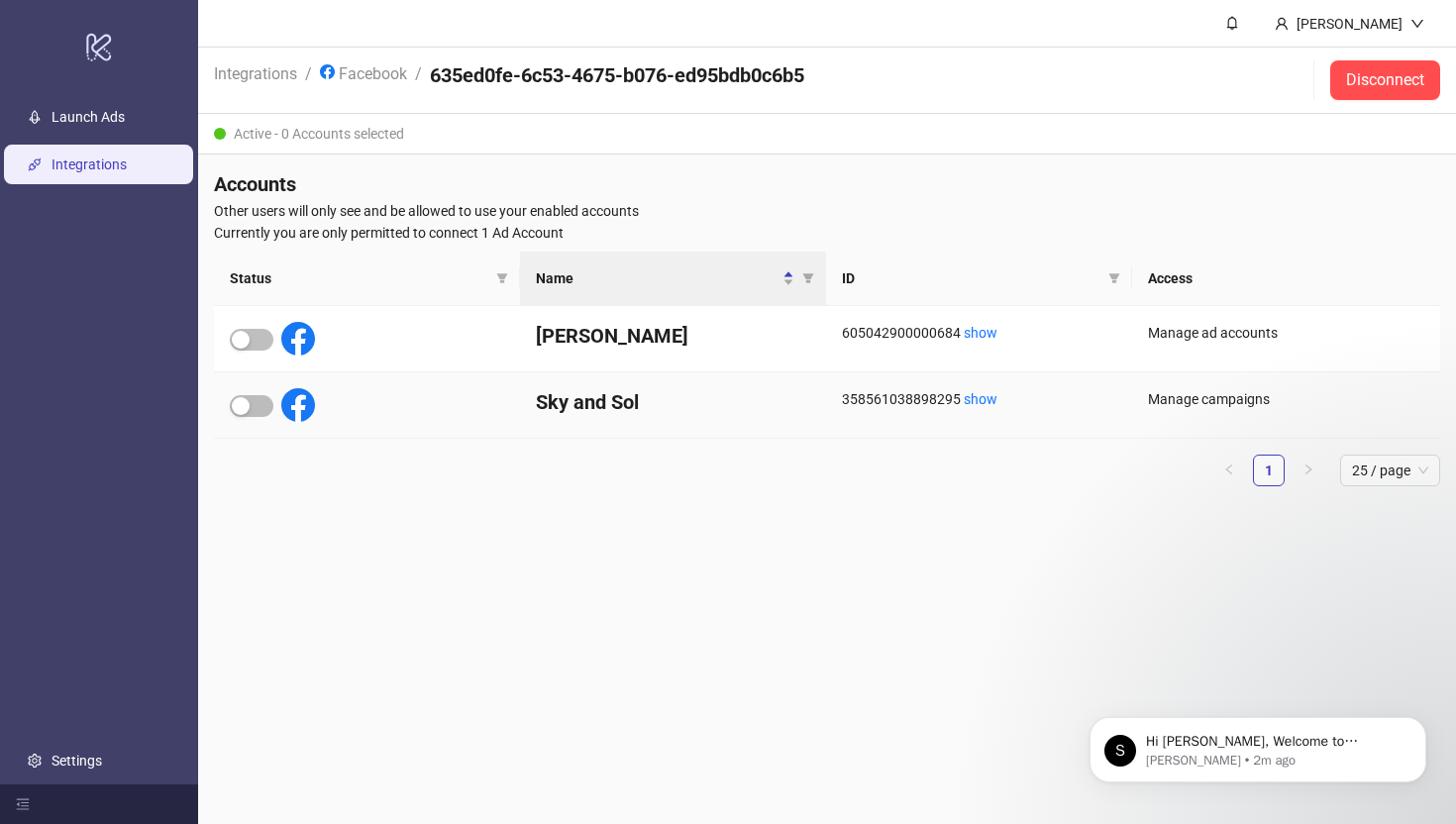 click at bounding box center [272, 405] 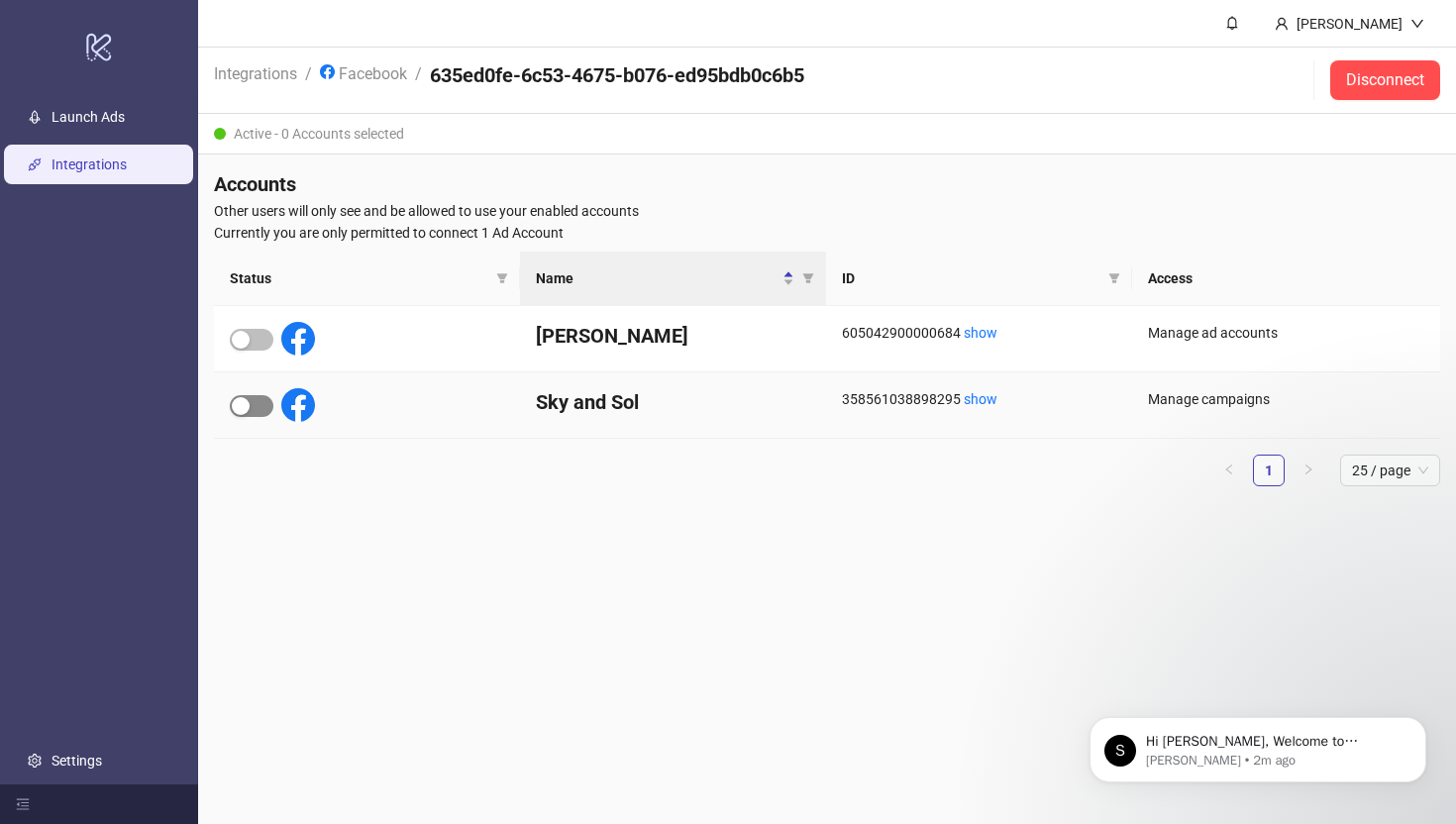 click at bounding box center [252, 406] 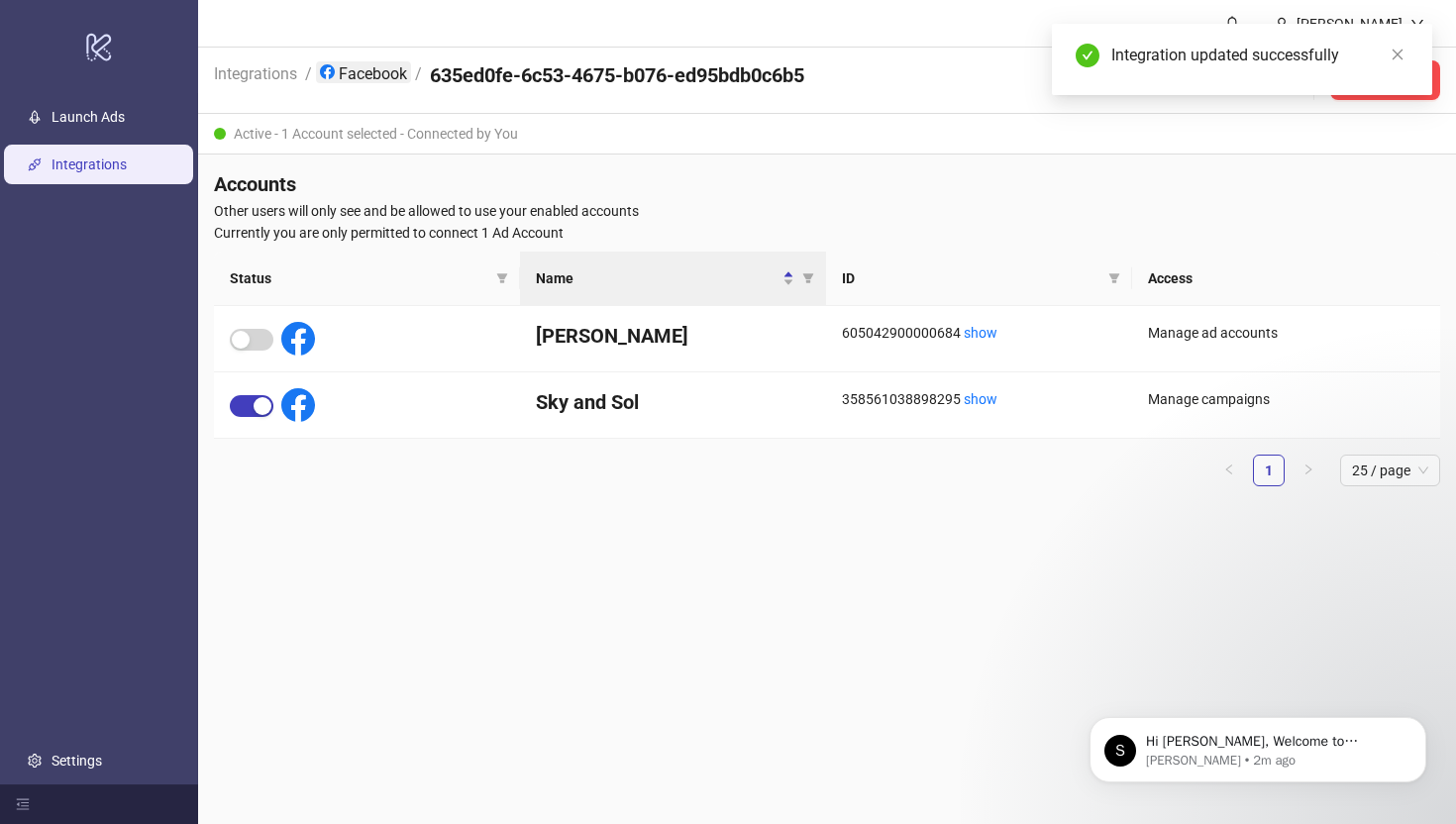 click on "Facebook" at bounding box center (364, 72) 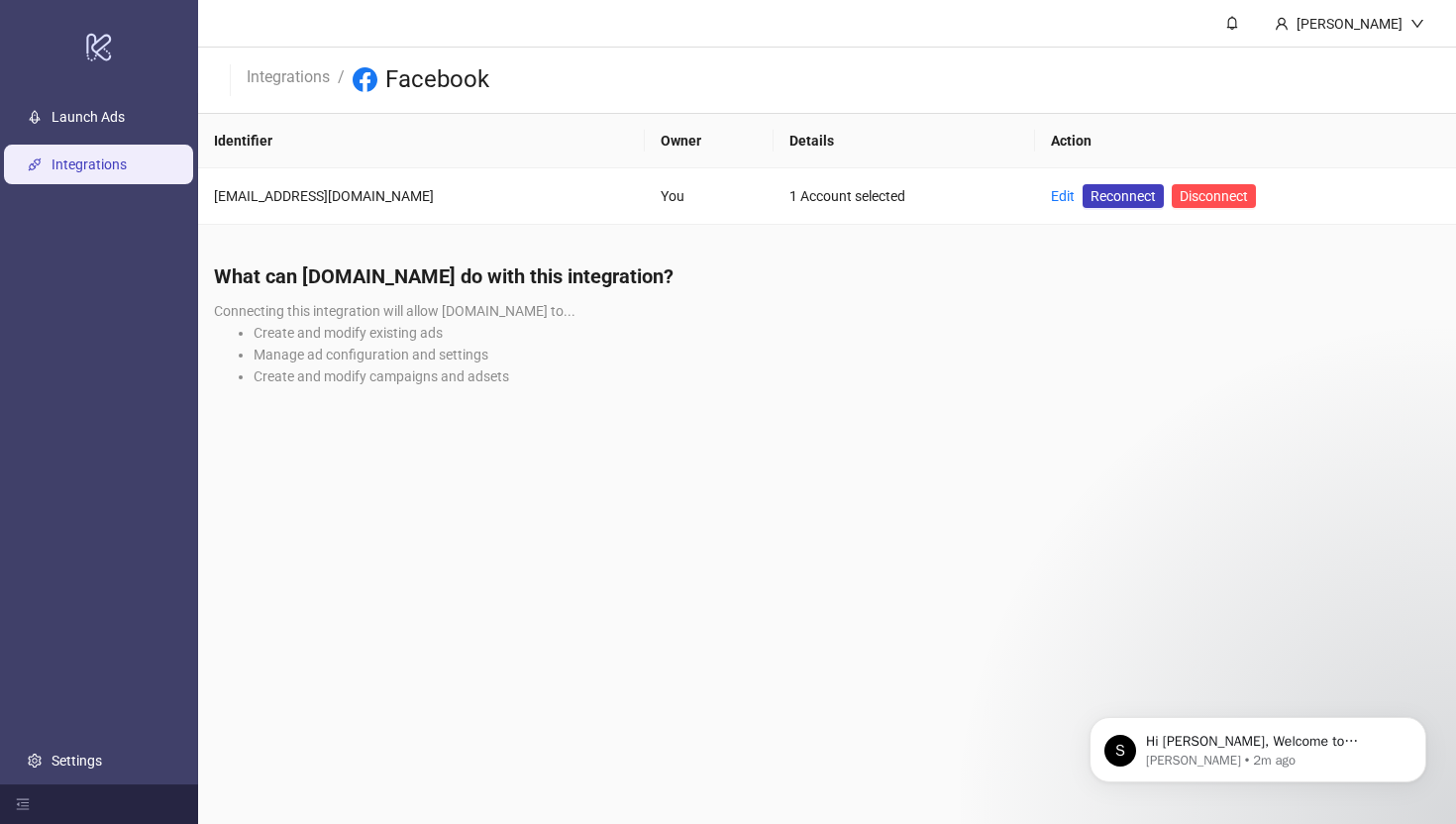 click on "Integrations / Facebook" at bounding box center [827, 80] 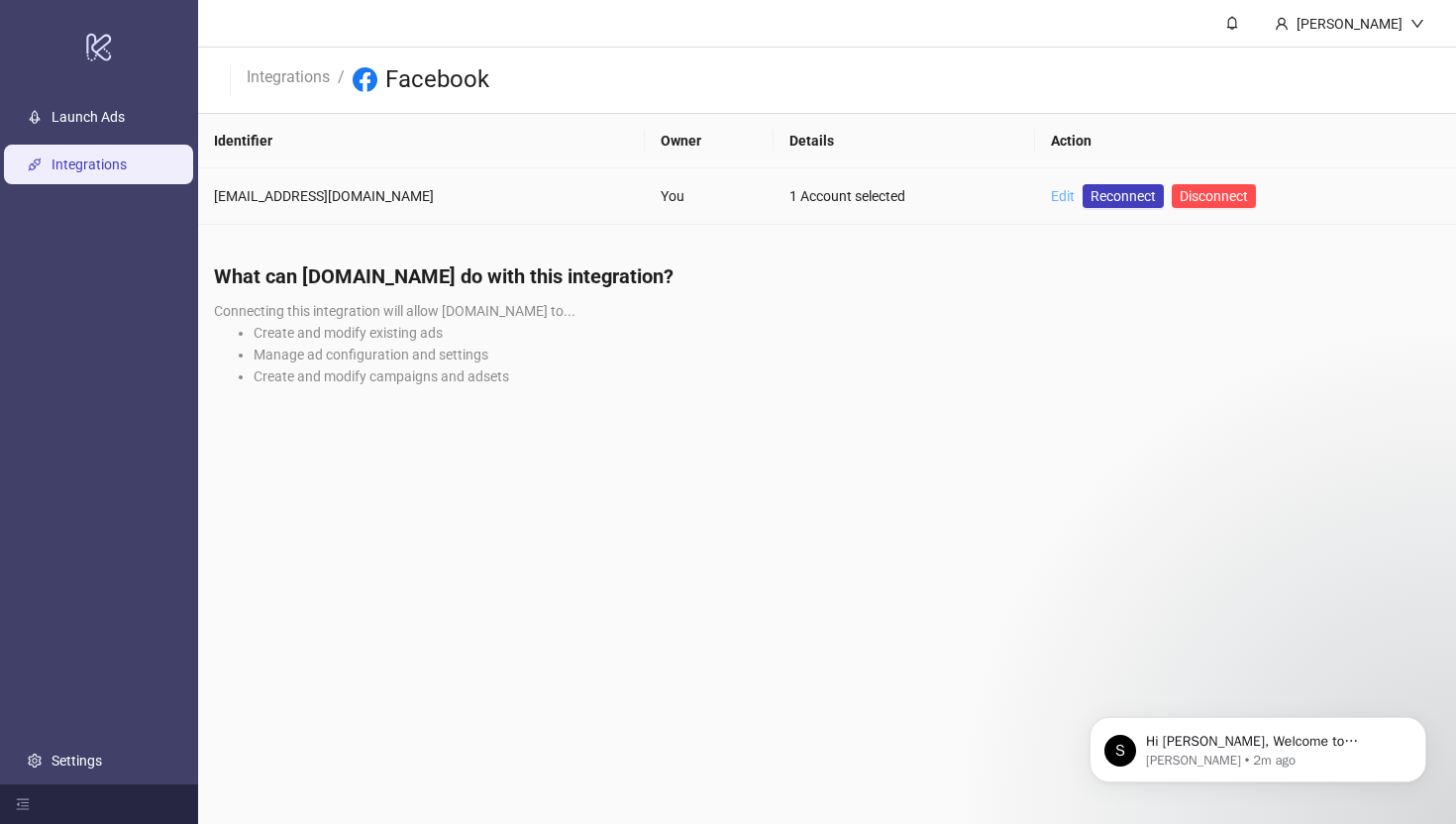 click on "Edit" at bounding box center (1063, 196) 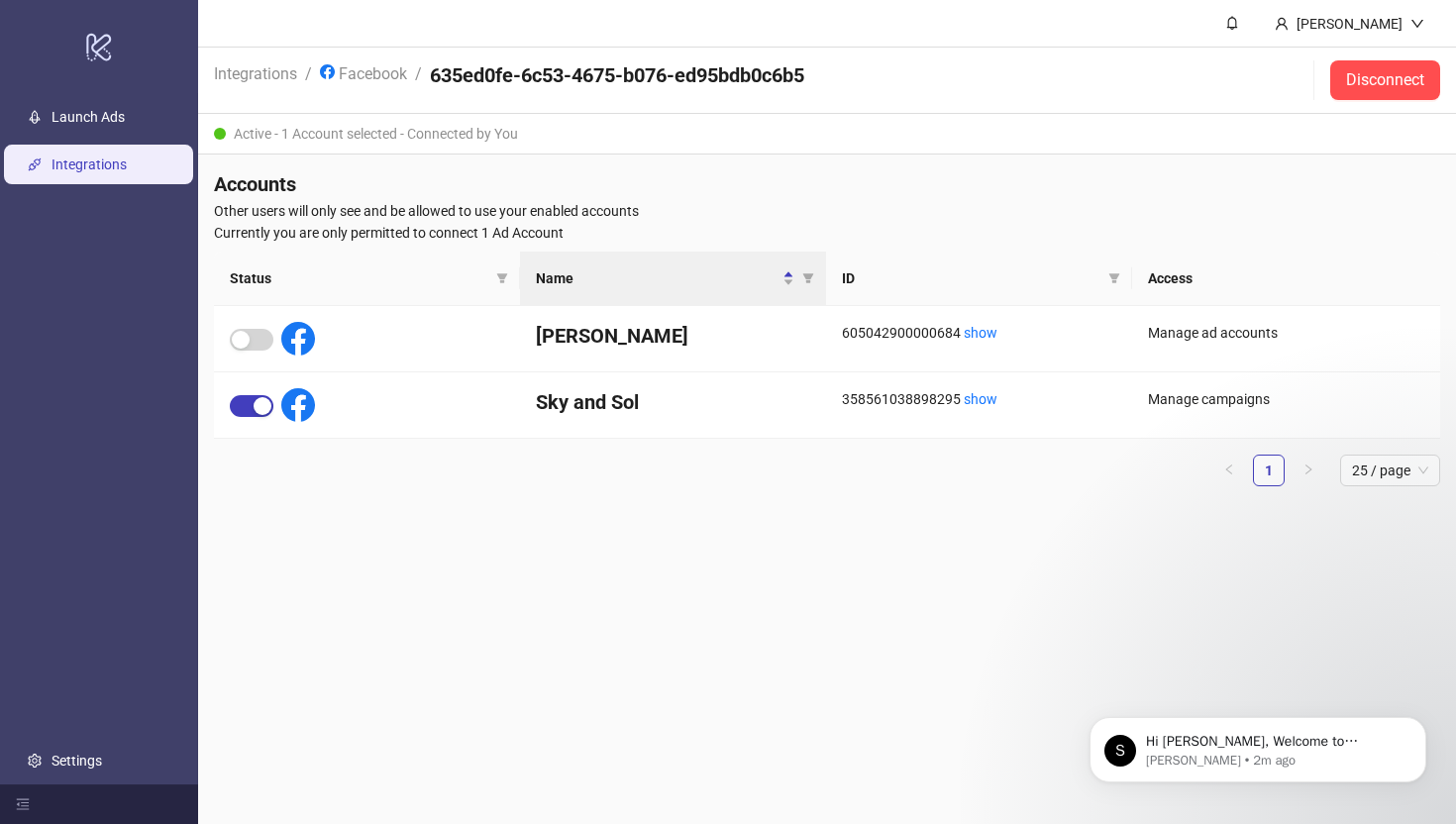 click on "Accounts Other users will only see and be allowed to use your enabled accounts Currently you are only permitted to connect   1   Ad Account Status Name ID Access [PERSON_NAME] 605042900000684   show Manage ad accounts Sky and Sol 358561038898295   show Manage campaigns 1 25 / page" at bounding box center [827, 336] 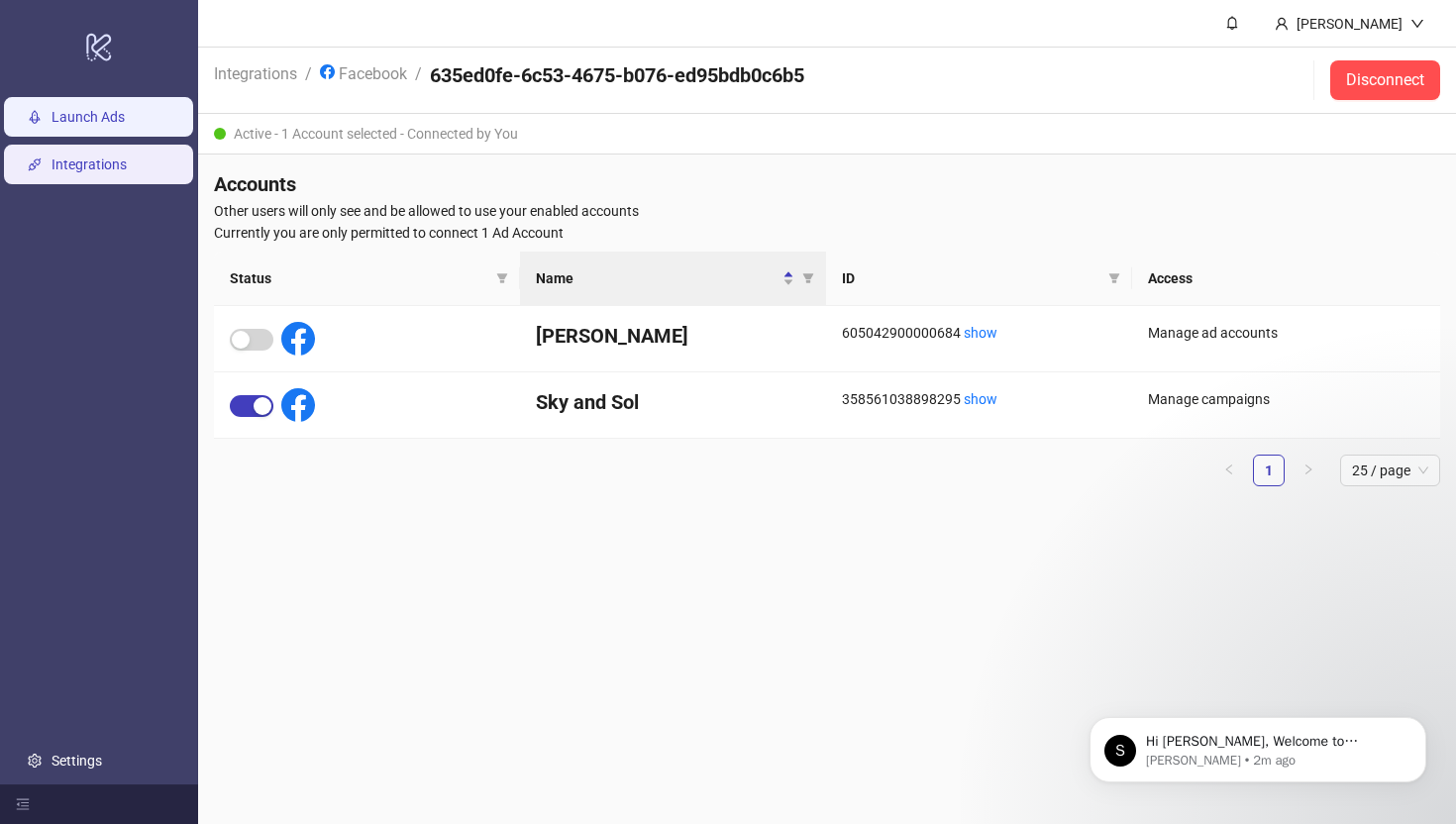 click on "Launch Ads" at bounding box center (88, 117) 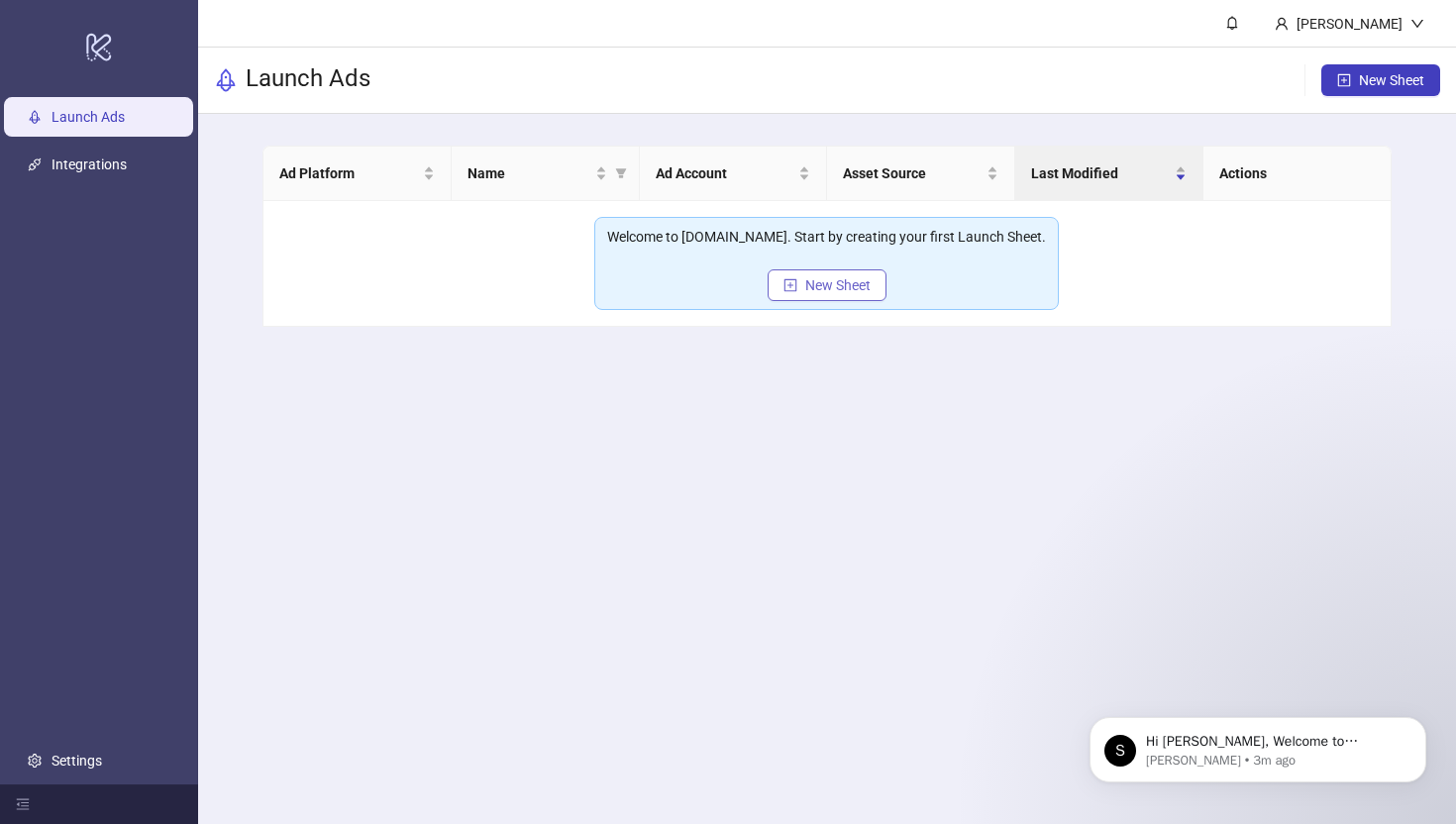 click 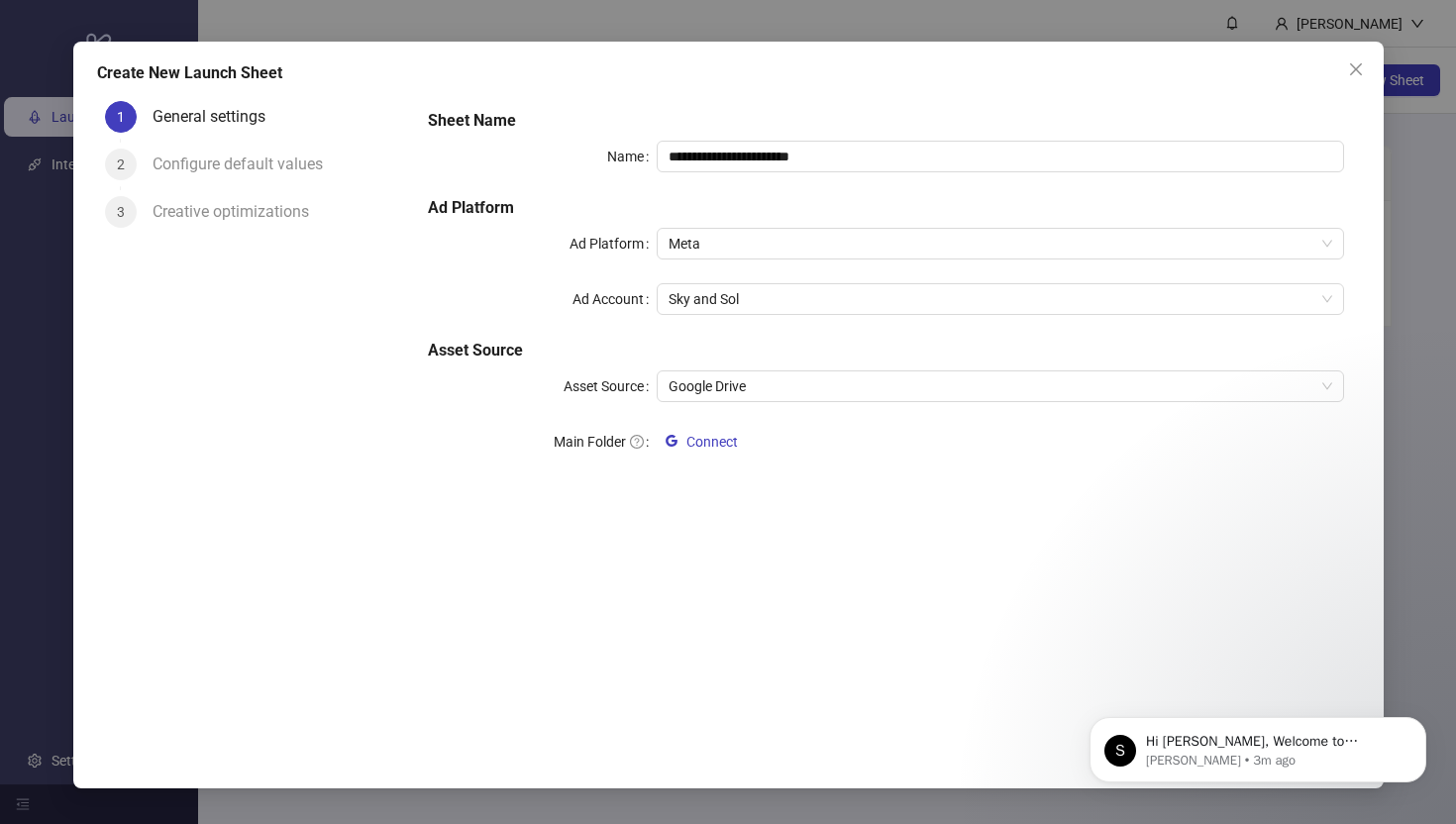 click on "**********" at bounding box center (885, 295) 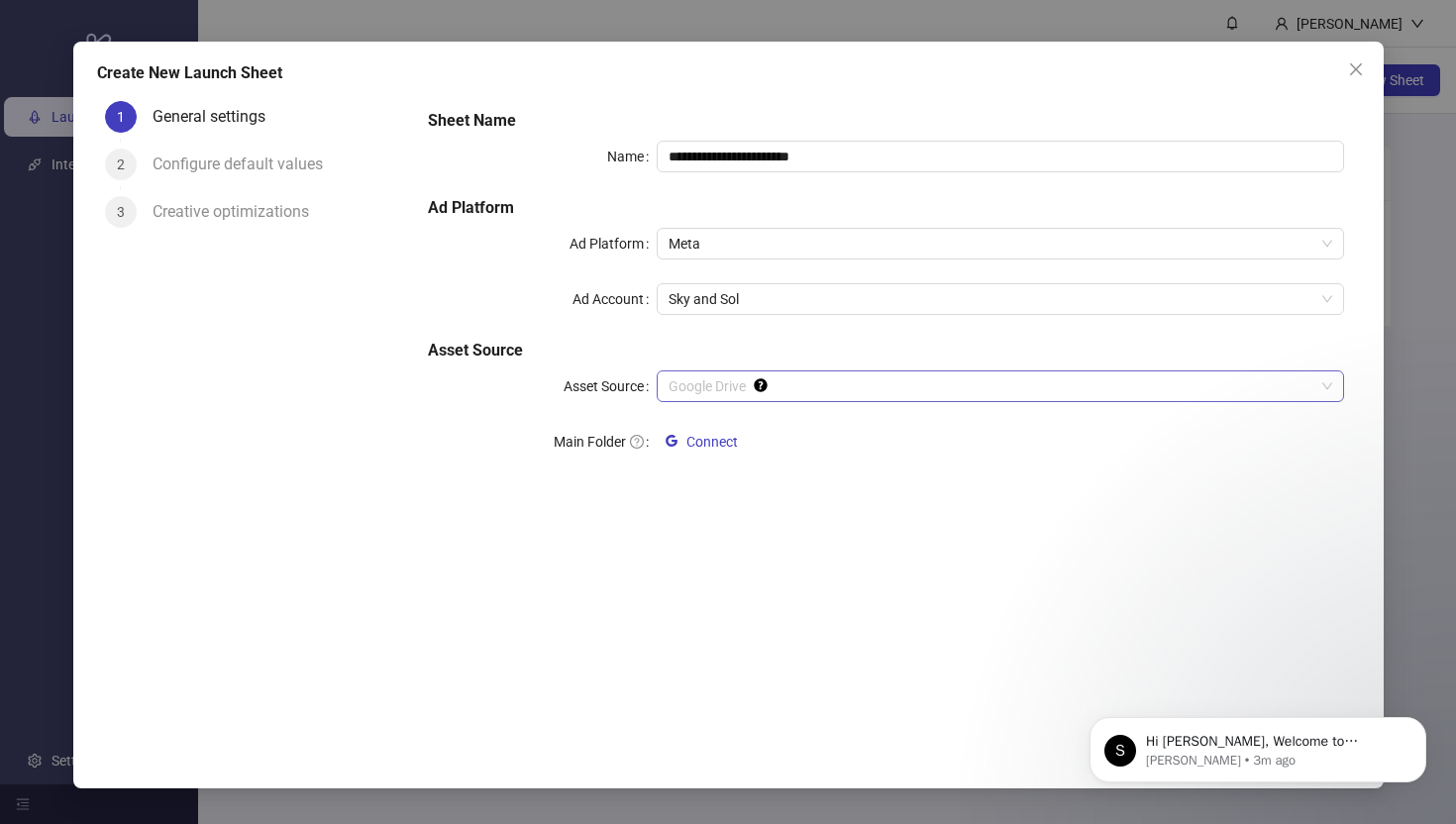 click on "Google Drive" at bounding box center [999, 386] 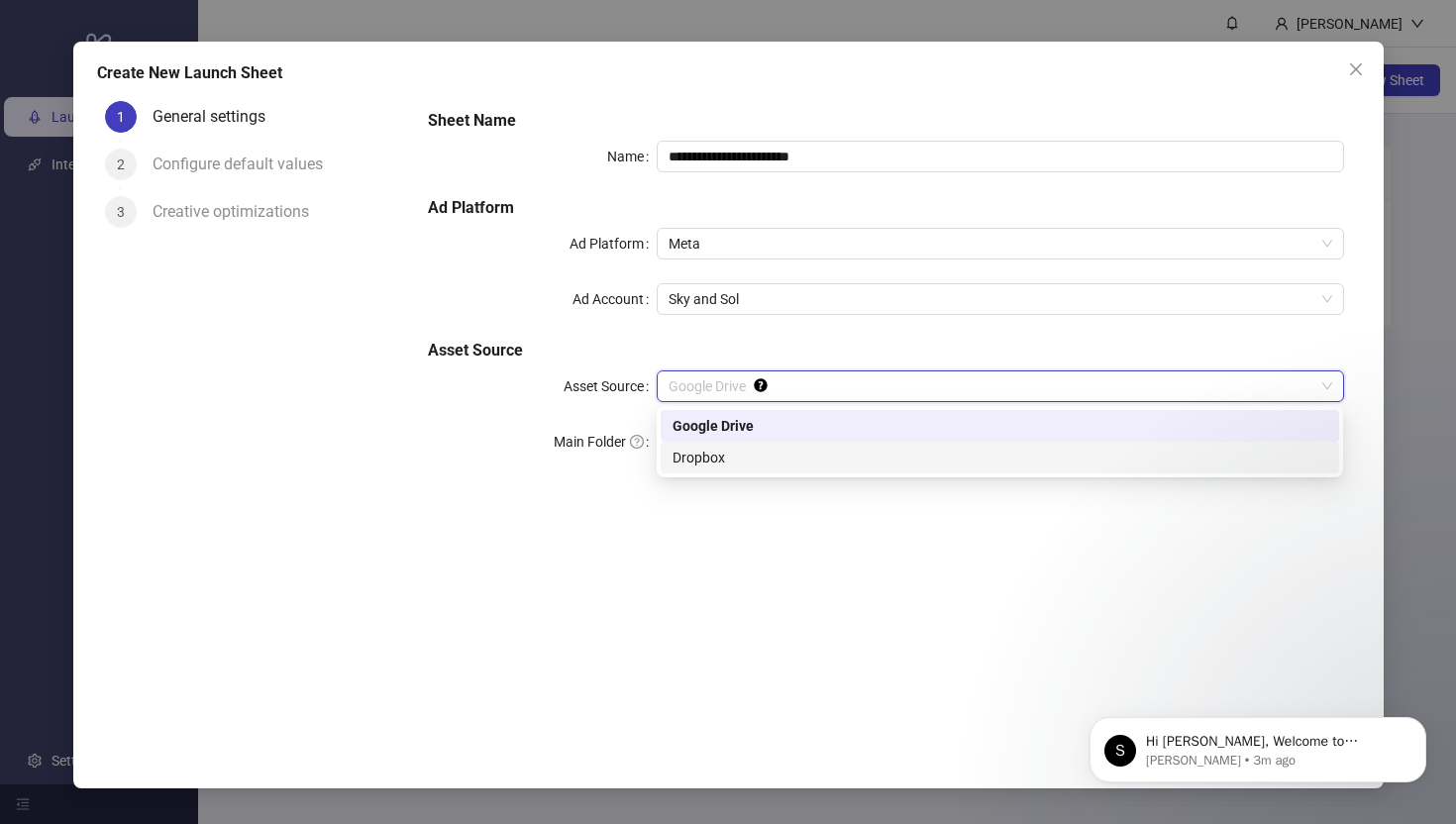 click on "Dropbox" at bounding box center (999, 458) 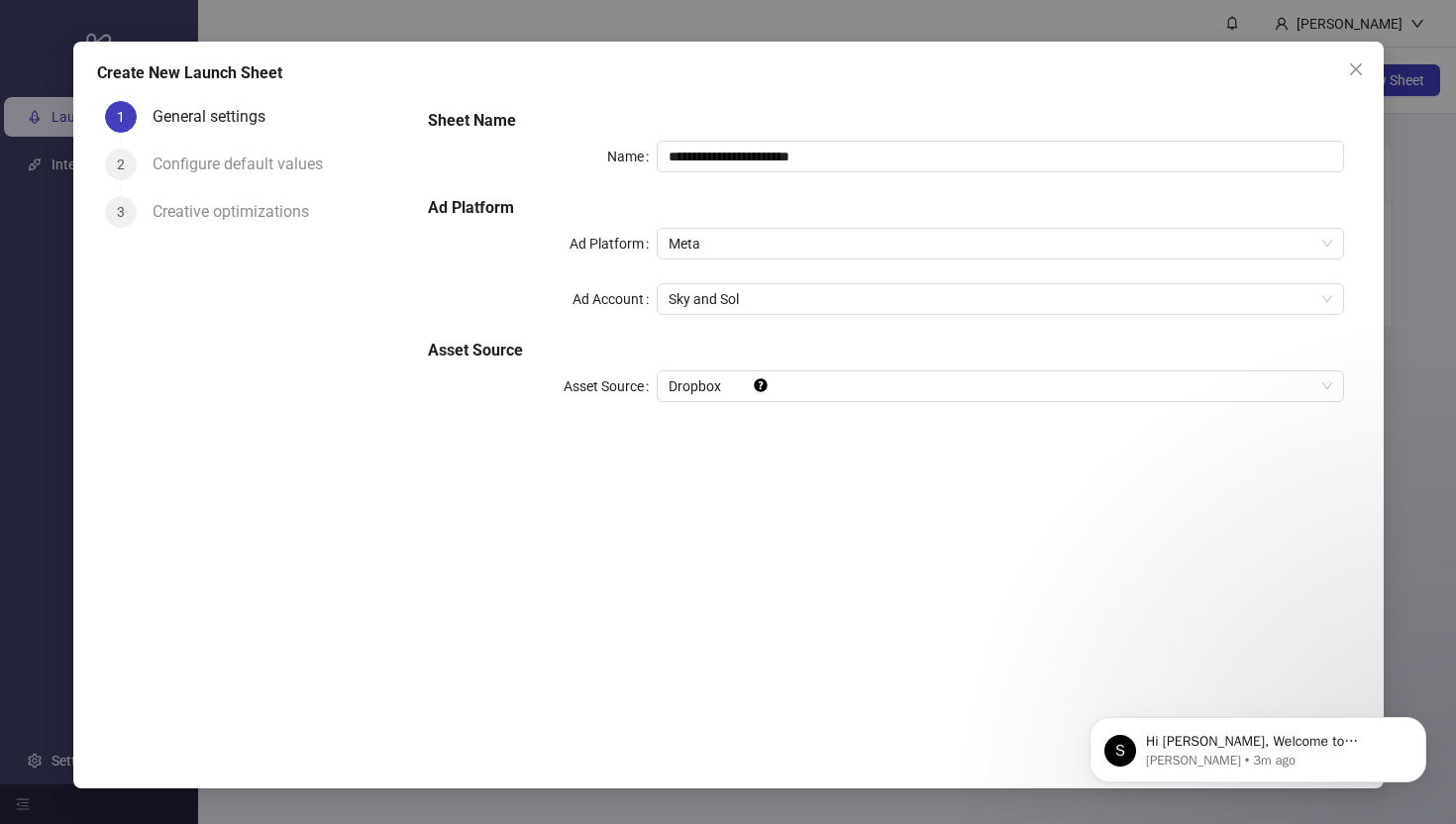 click on "**********" at bounding box center (885, 267) 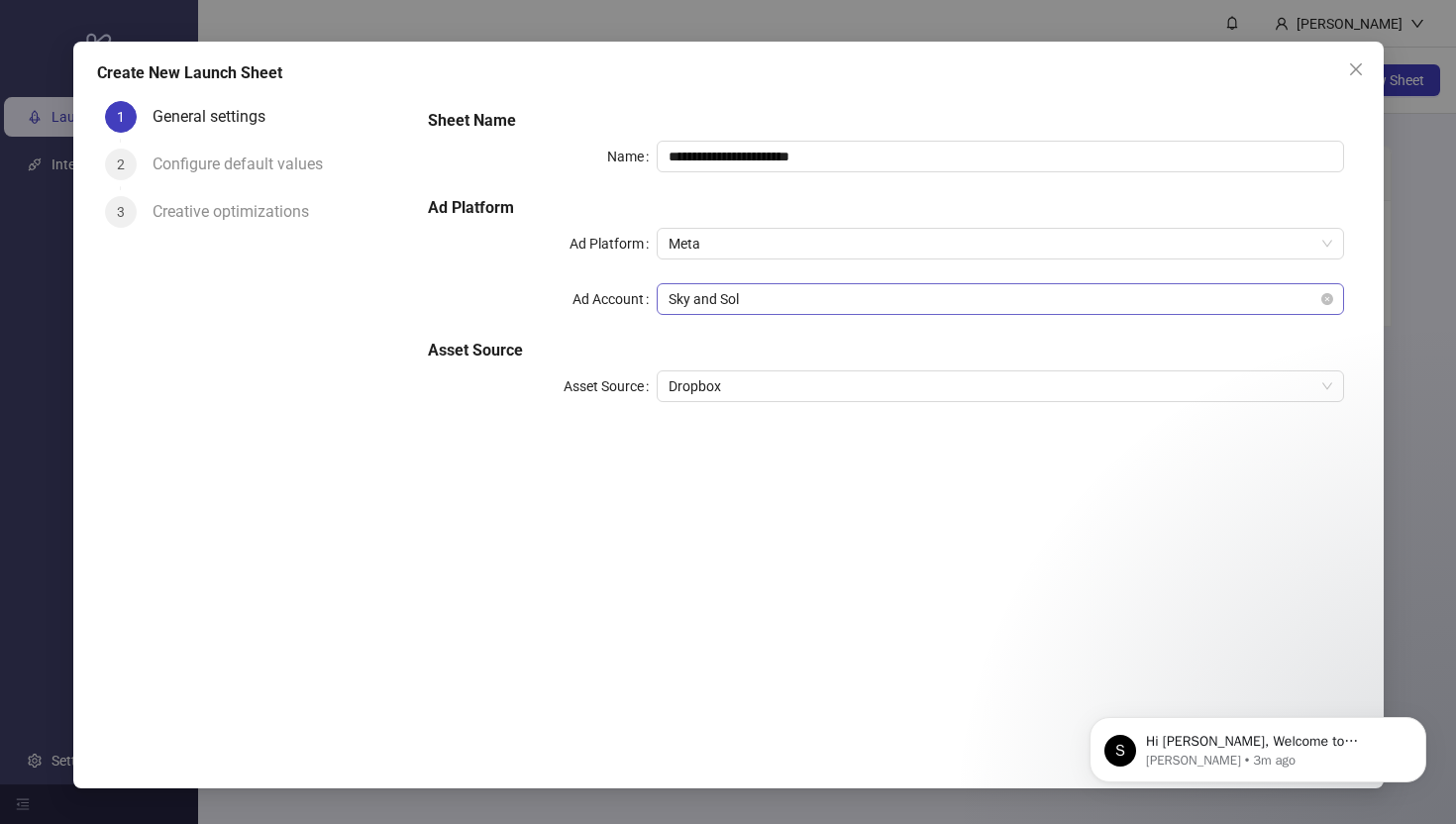 click on "Sky and Sol" at bounding box center (999, 299) 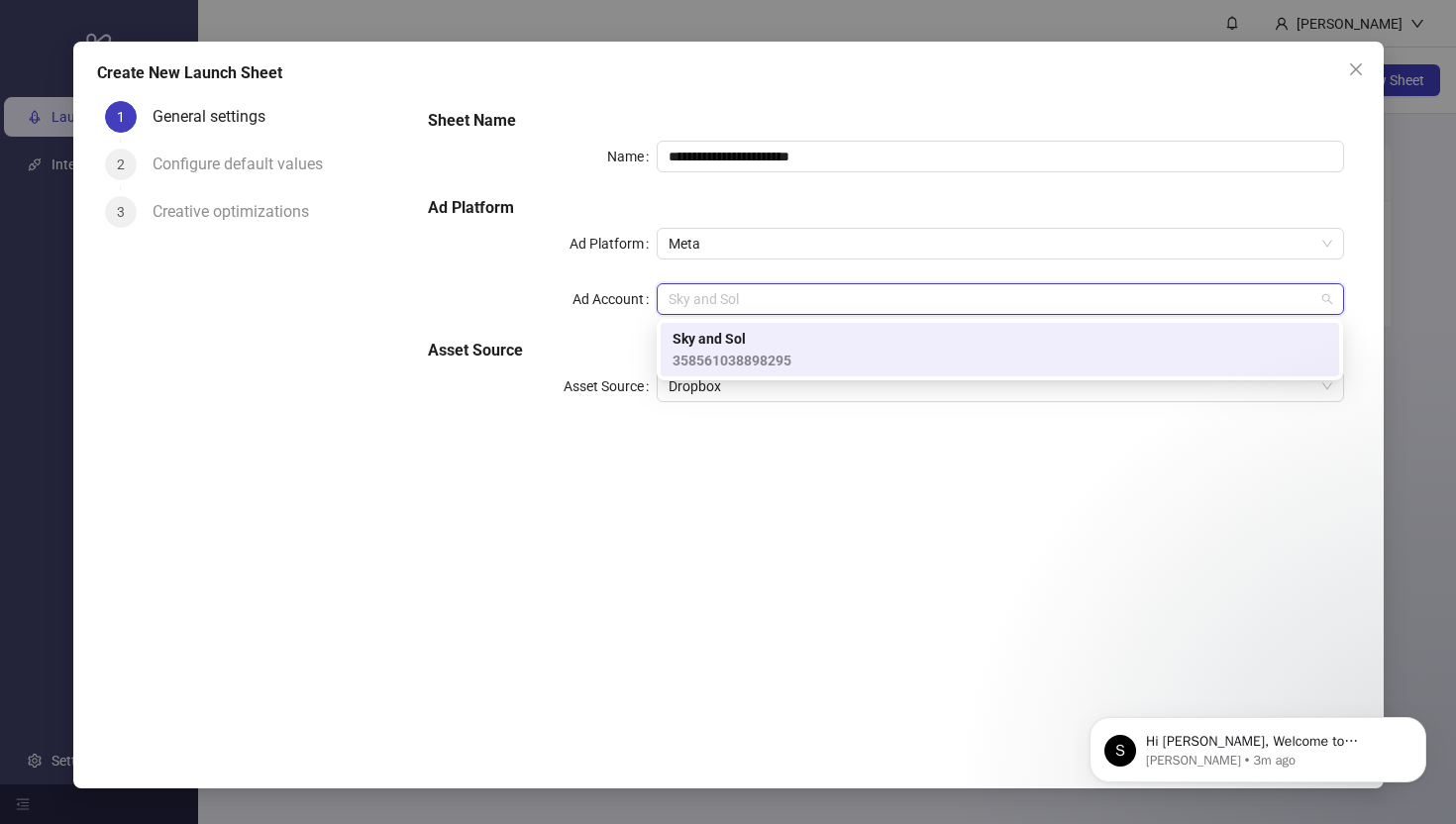 click on "Sky and Sol" at bounding box center [732, 339] 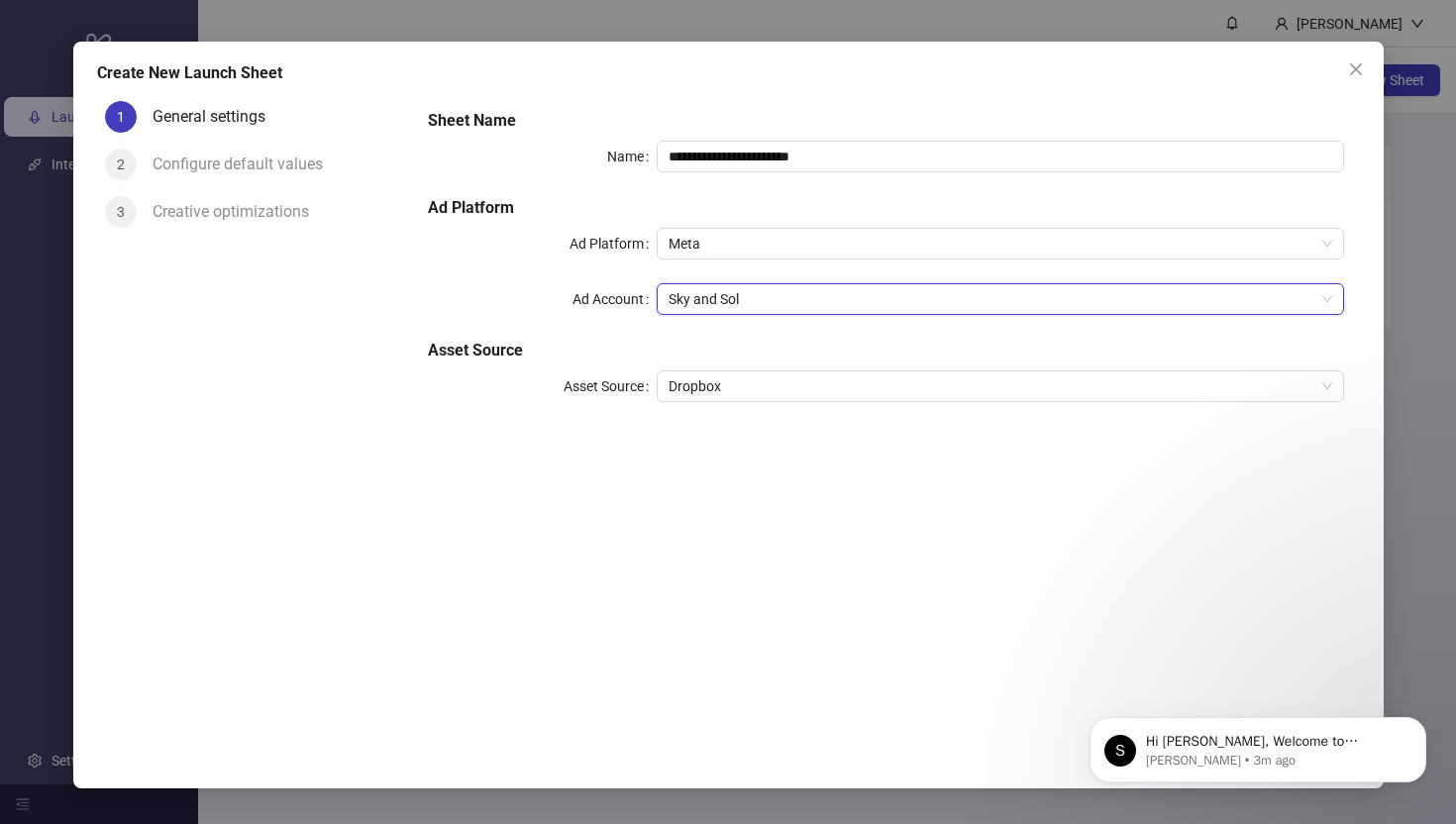 click on "**********" at bounding box center (885, 409) 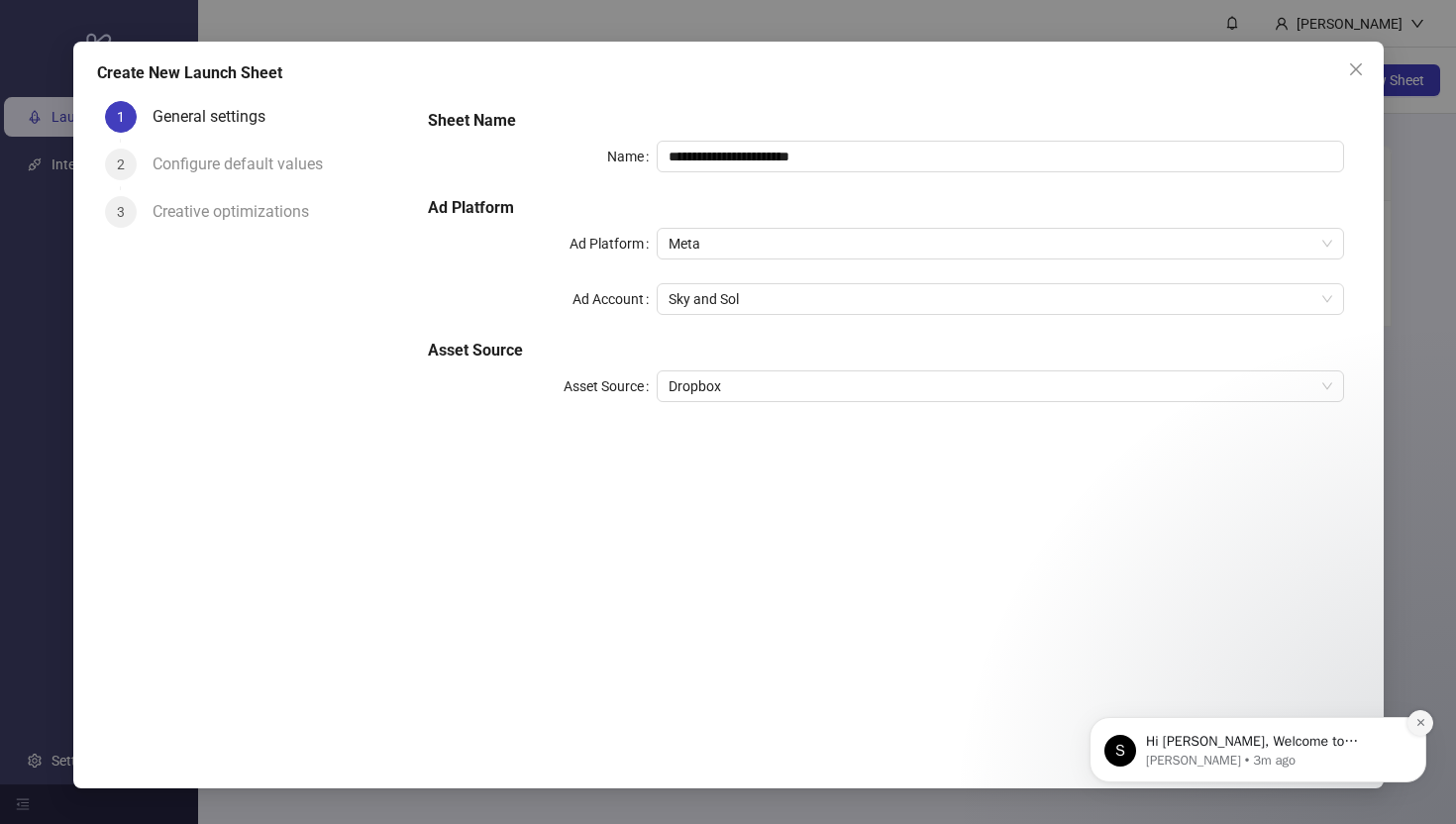 click at bounding box center [1420, 723] 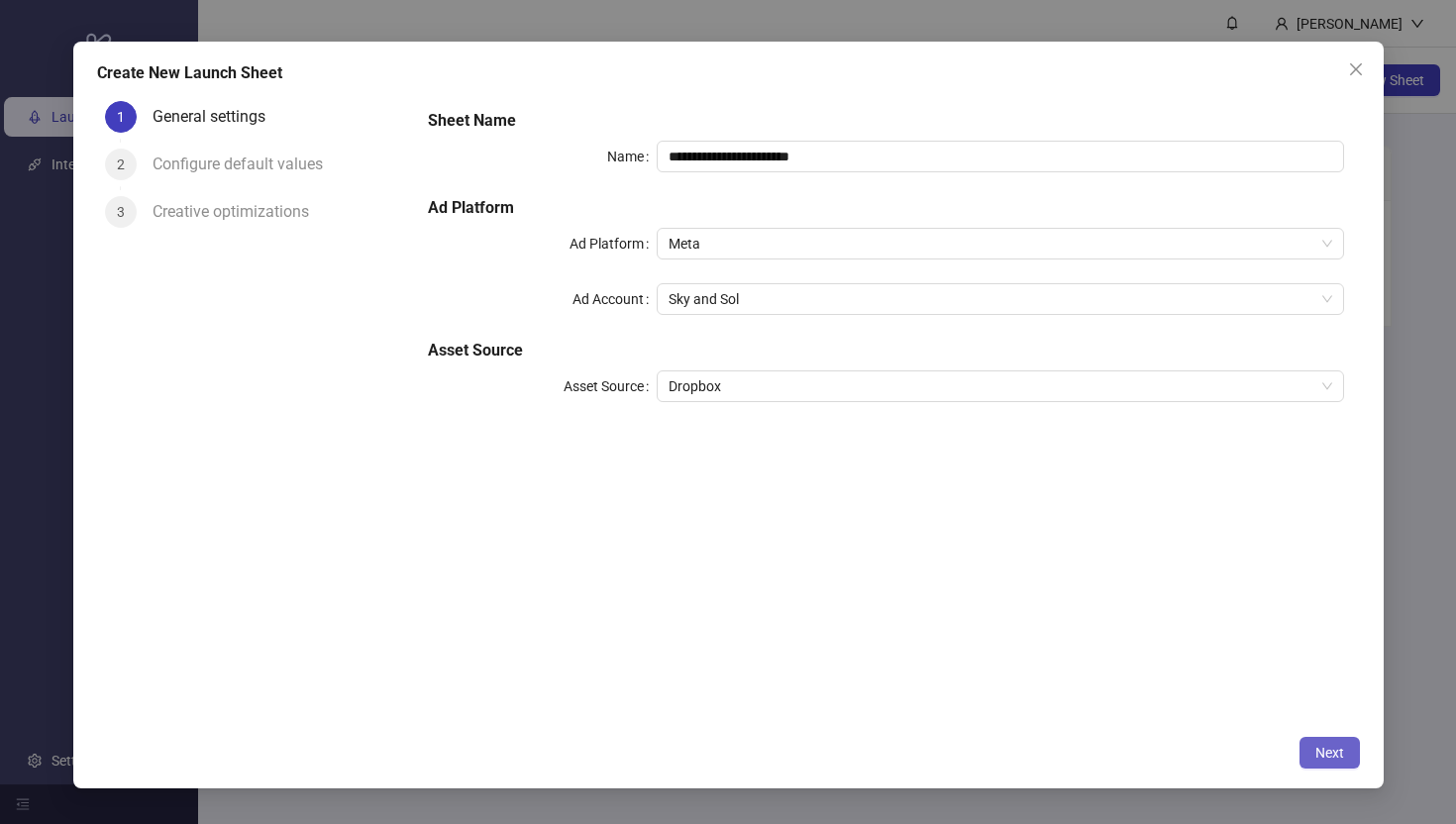 click on "Next" at bounding box center (1329, 753) 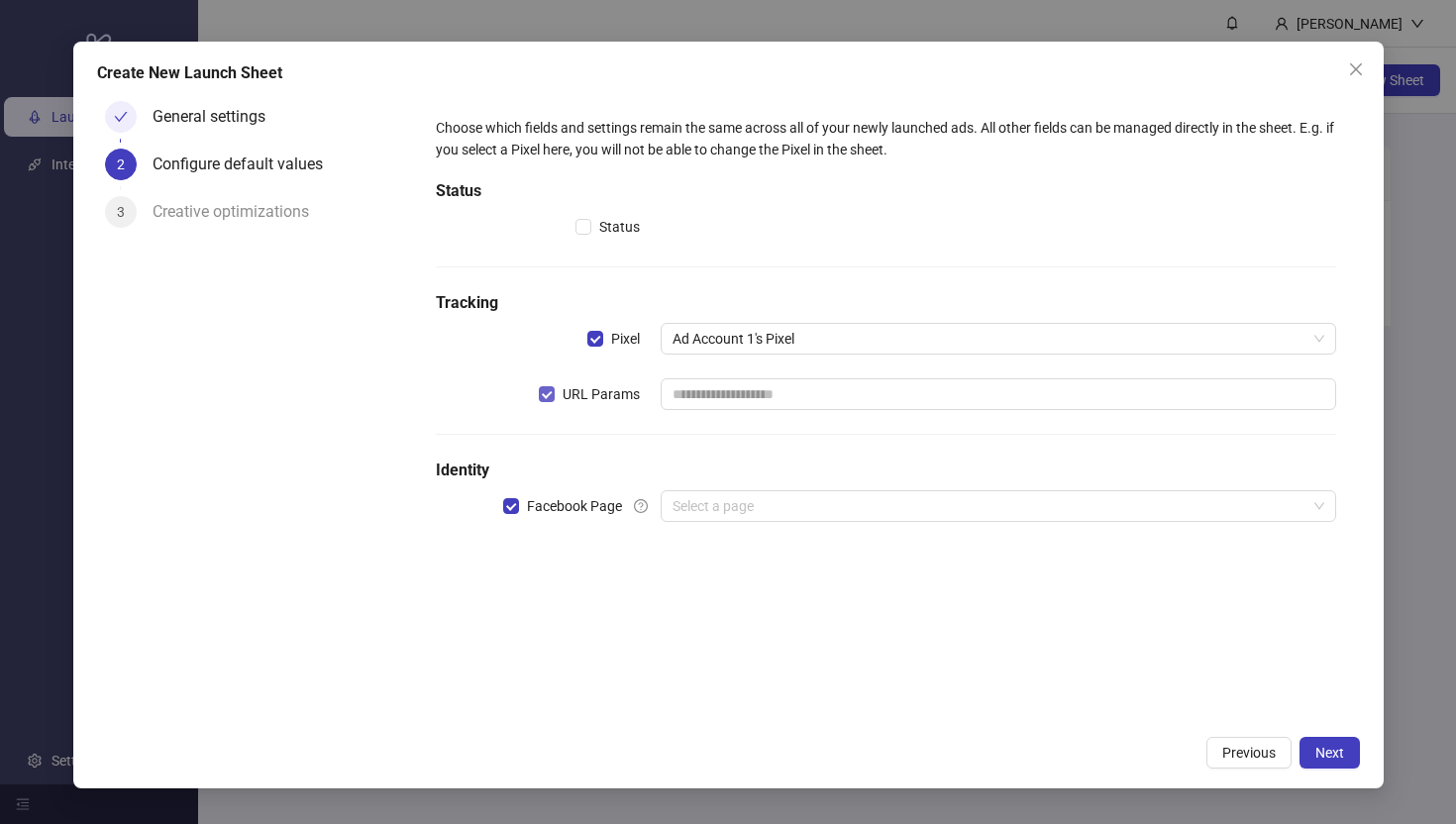 click on "URL Params" at bounding box center [601, 394] 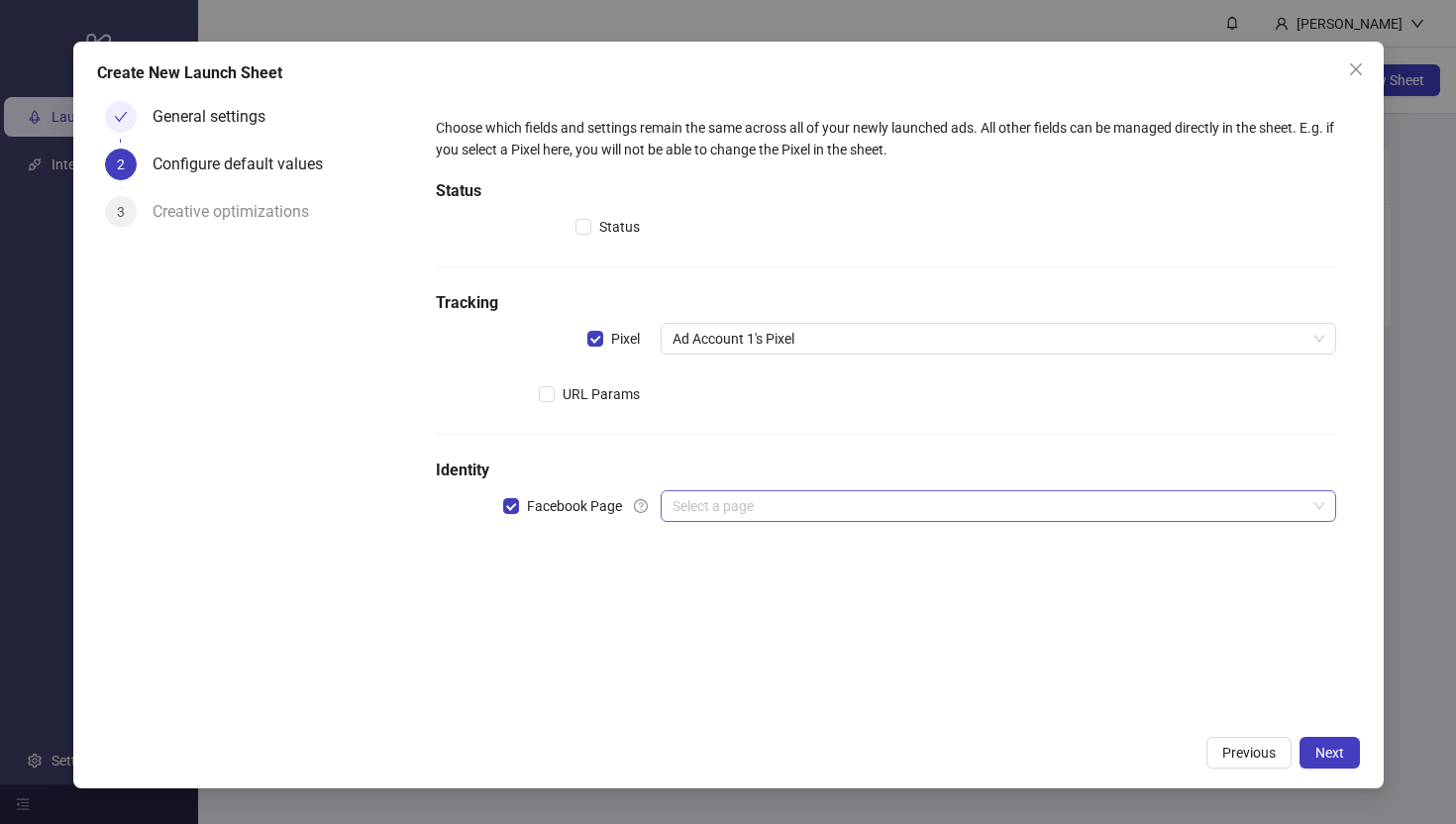 click at bounding box center [988, 506] 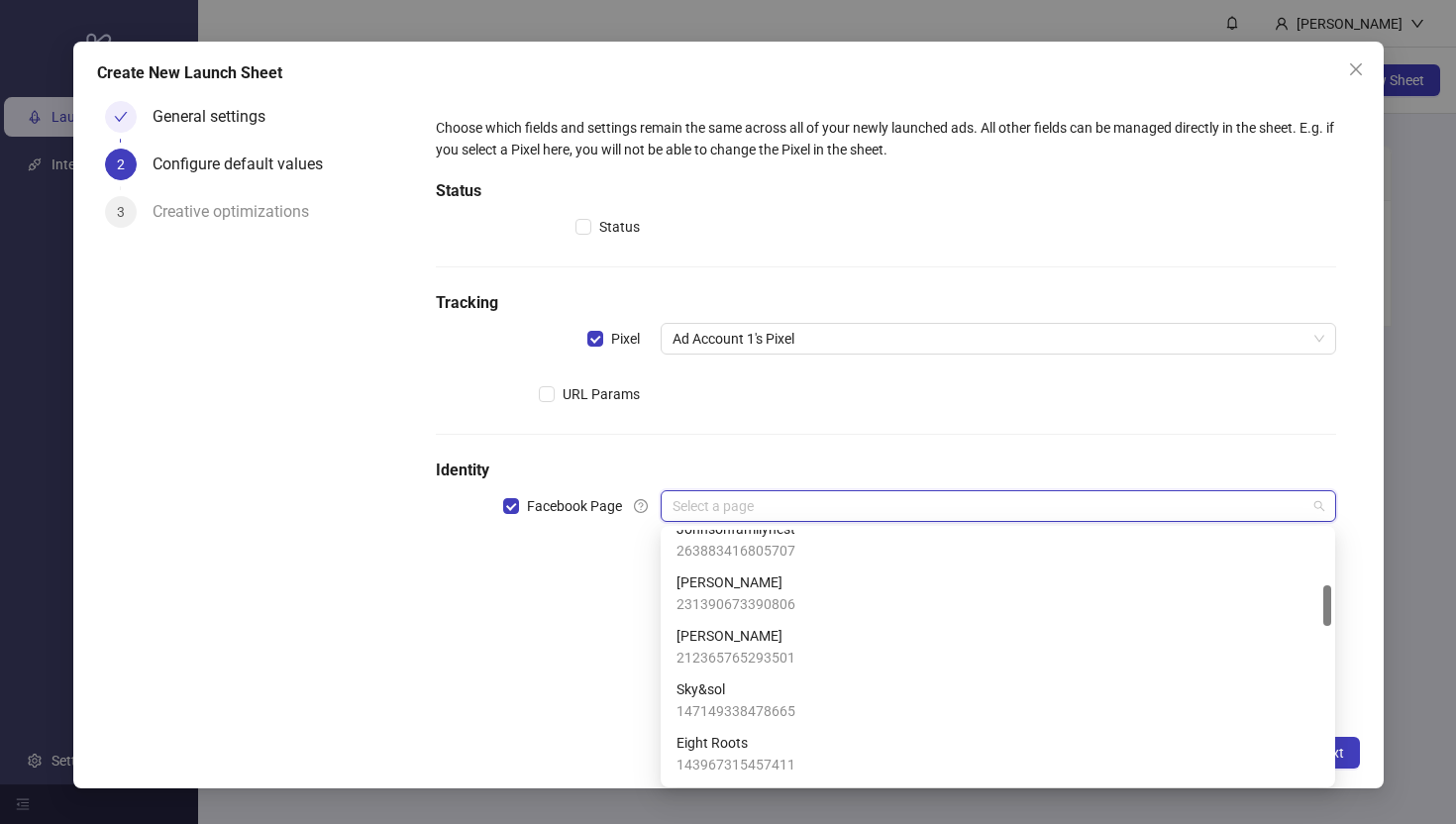 scroll, scrollTop: 333, scrollLeft: 0, axis: vertical 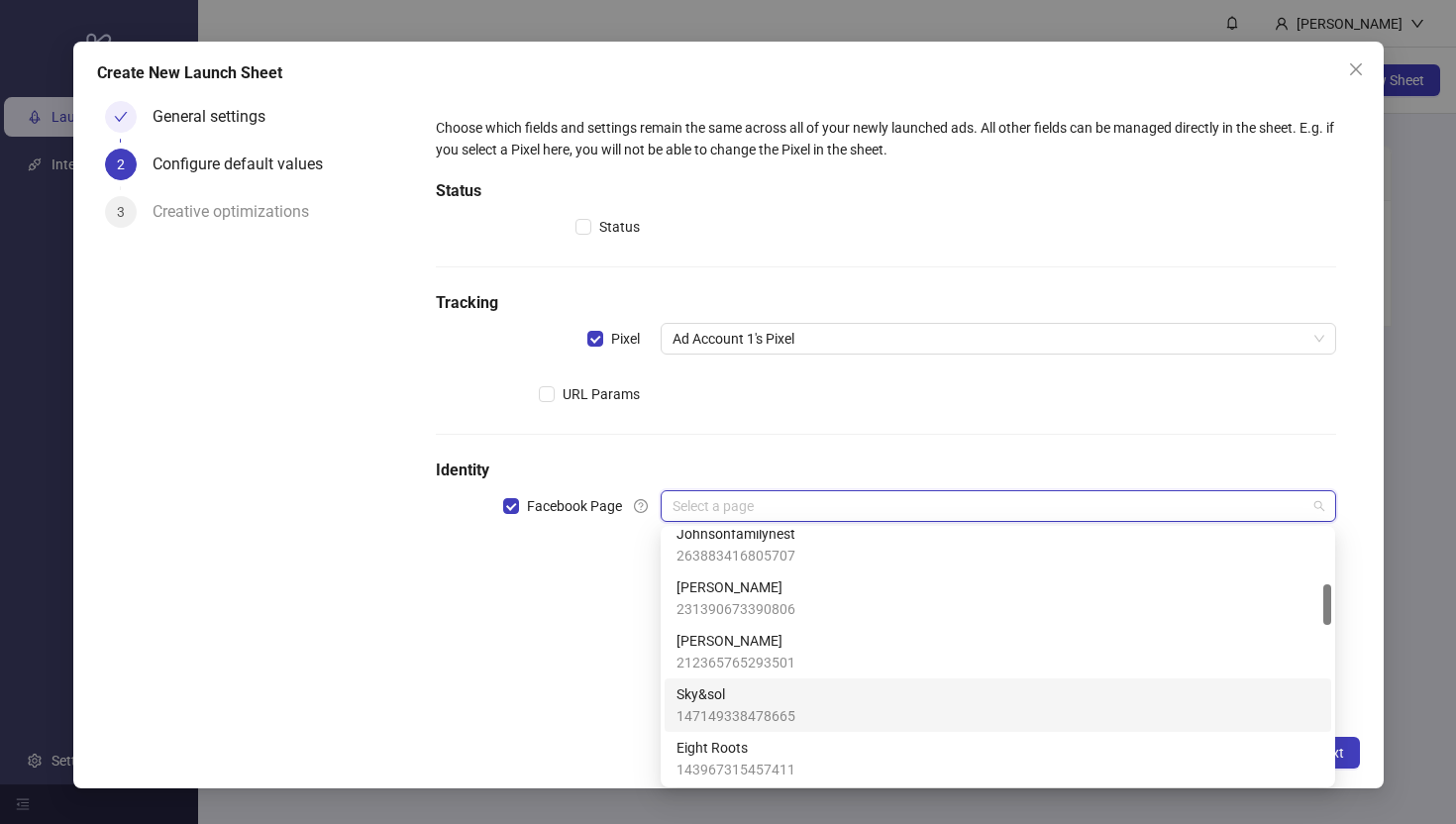 click on "147149338478665" at bounding box center [736, 716] 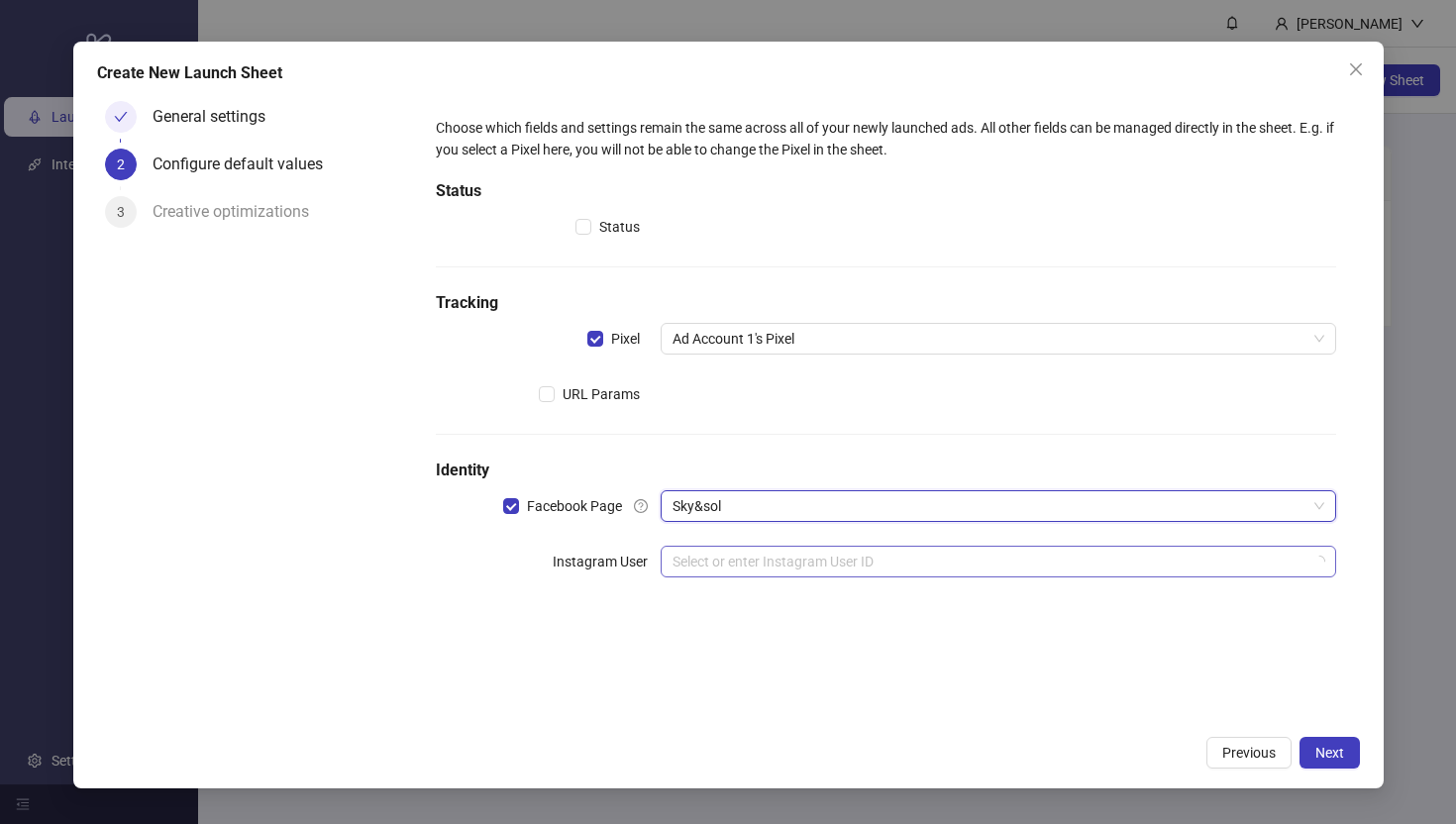 click at bounding box center (988, 562) 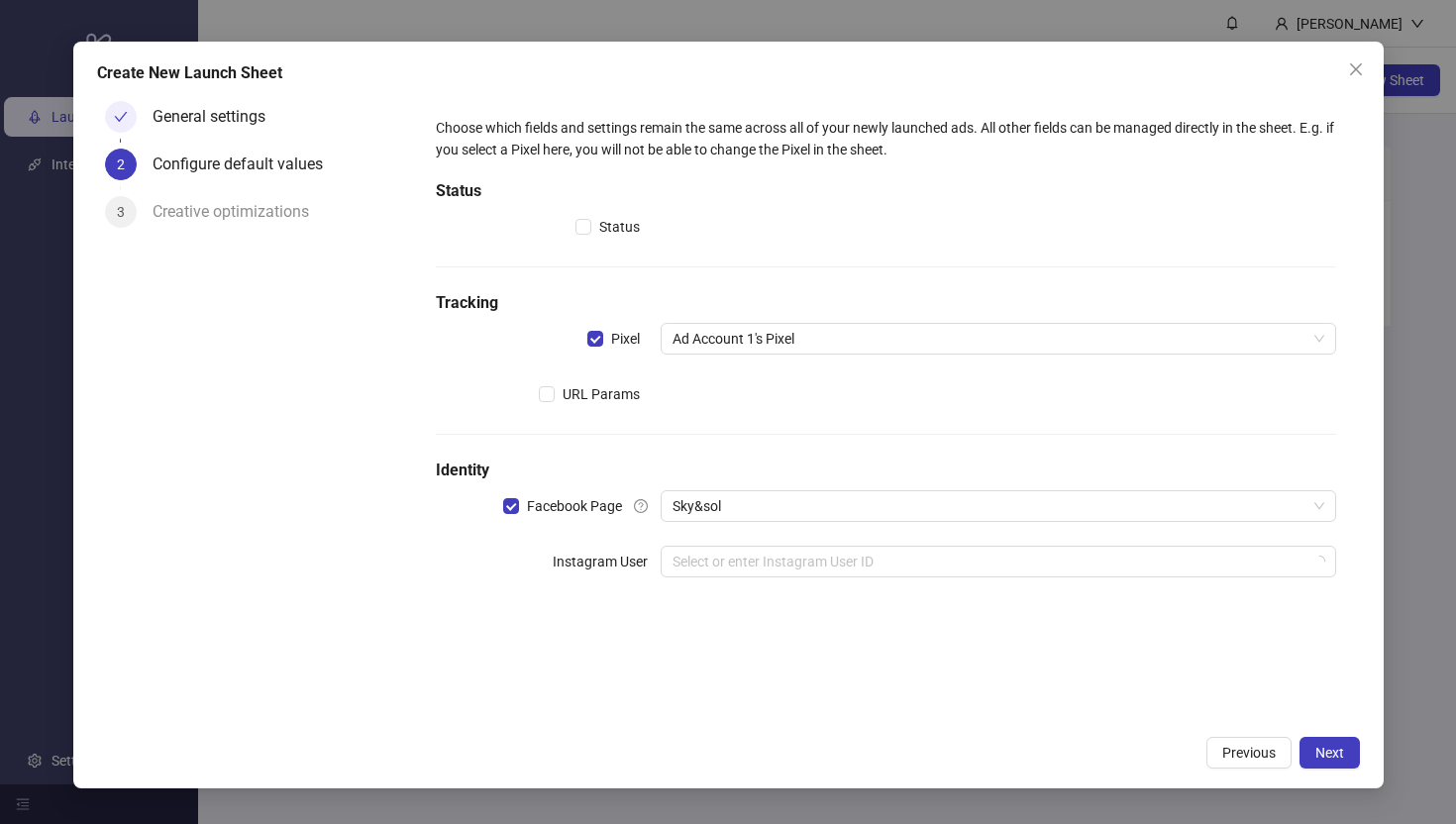 click on "Create New Launch Sheet General settings 2 Configure default values 3 Creative optimizations Choose which fields and settings remain the same across all of your newly launched ads. All other fields can be managed directly in the sheet. E.g. if you select a Pixel here, you will not be able to change the Pixel in the sheet. Status Status Tracking Pixel Ad Account 1's Pixel URL Params Identity Facebook Page Sky&sol Instagram User Select or enter Instagram User ID Previous Next" at bounding box center [728, 415] 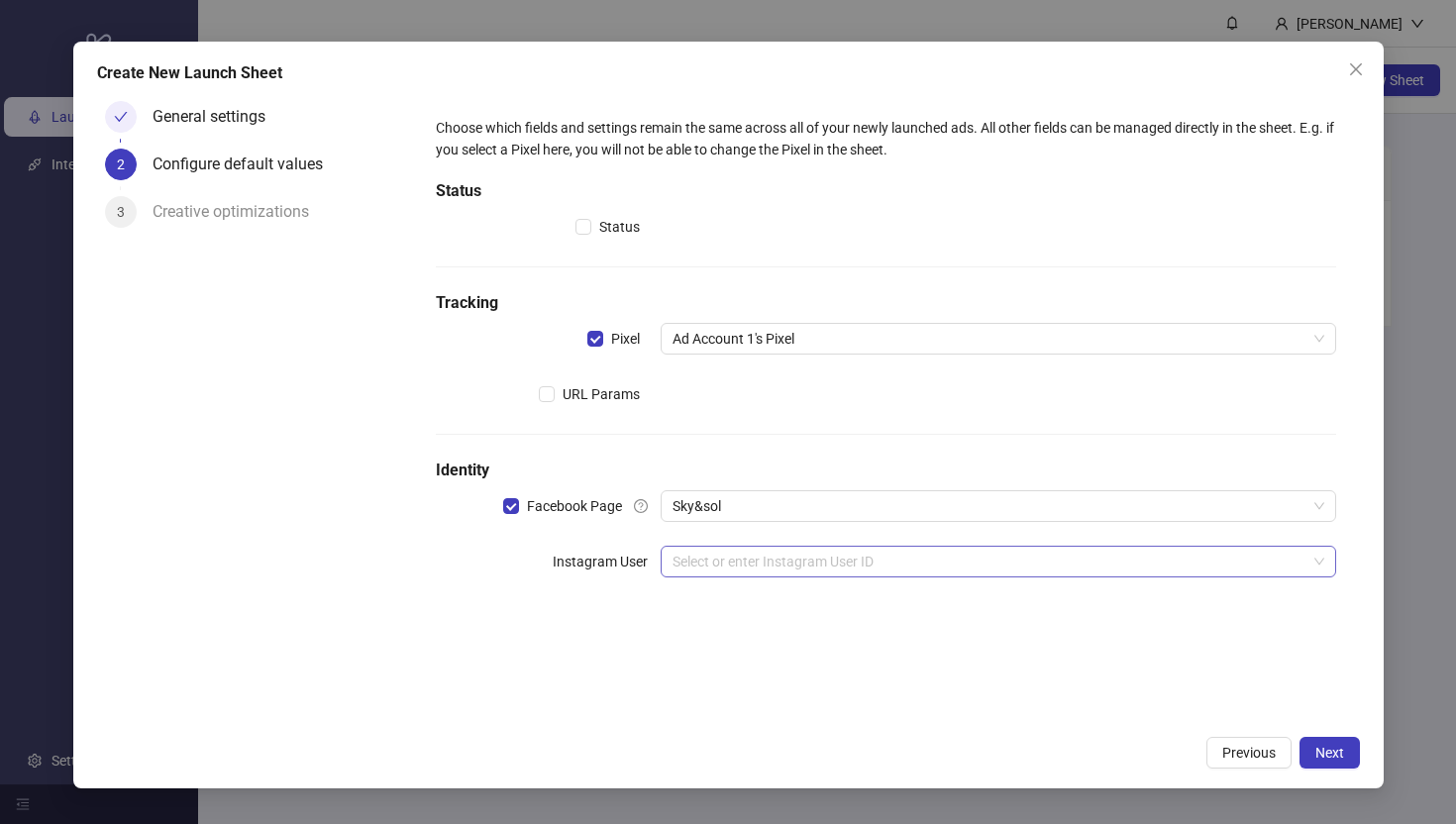 click at bounding box center (988, 562) 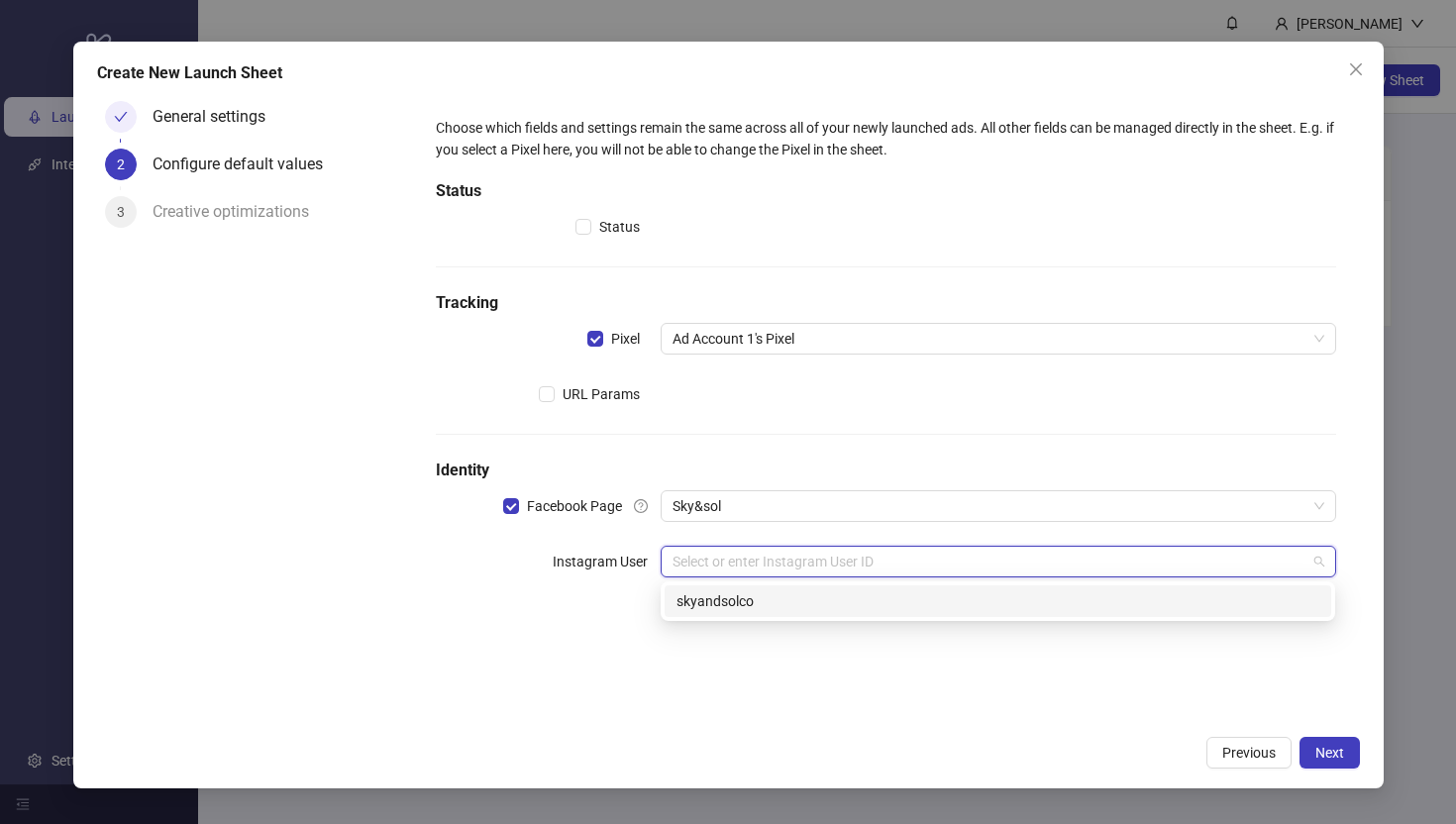 click on "skyandsolco" at bounding box center [997, 601] 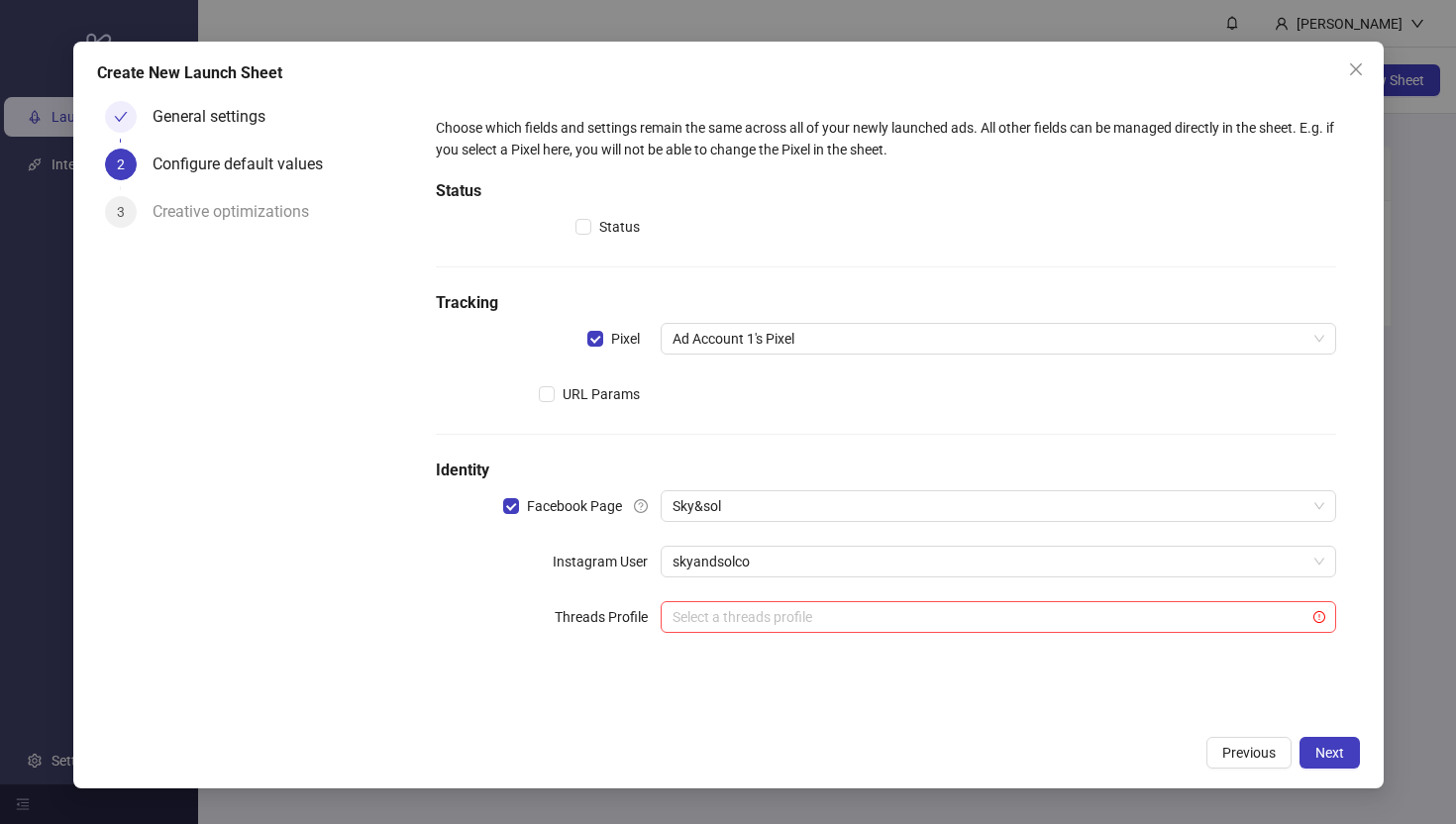 click on "Choose which fields and settings remain the same across all of your newly launched ads. All other fields can be managed directly in the sheet. E.g. if you select a Pixel here, you will not be able to change the Pixel in the sheet. Status Status Tracking Pixel Ad Account 1's Pixel URL Params Identity Facebook Page Sky&sol Instagram User skyandsolco Threads Profile Select a threads profile" at bounding box center (885, 386) 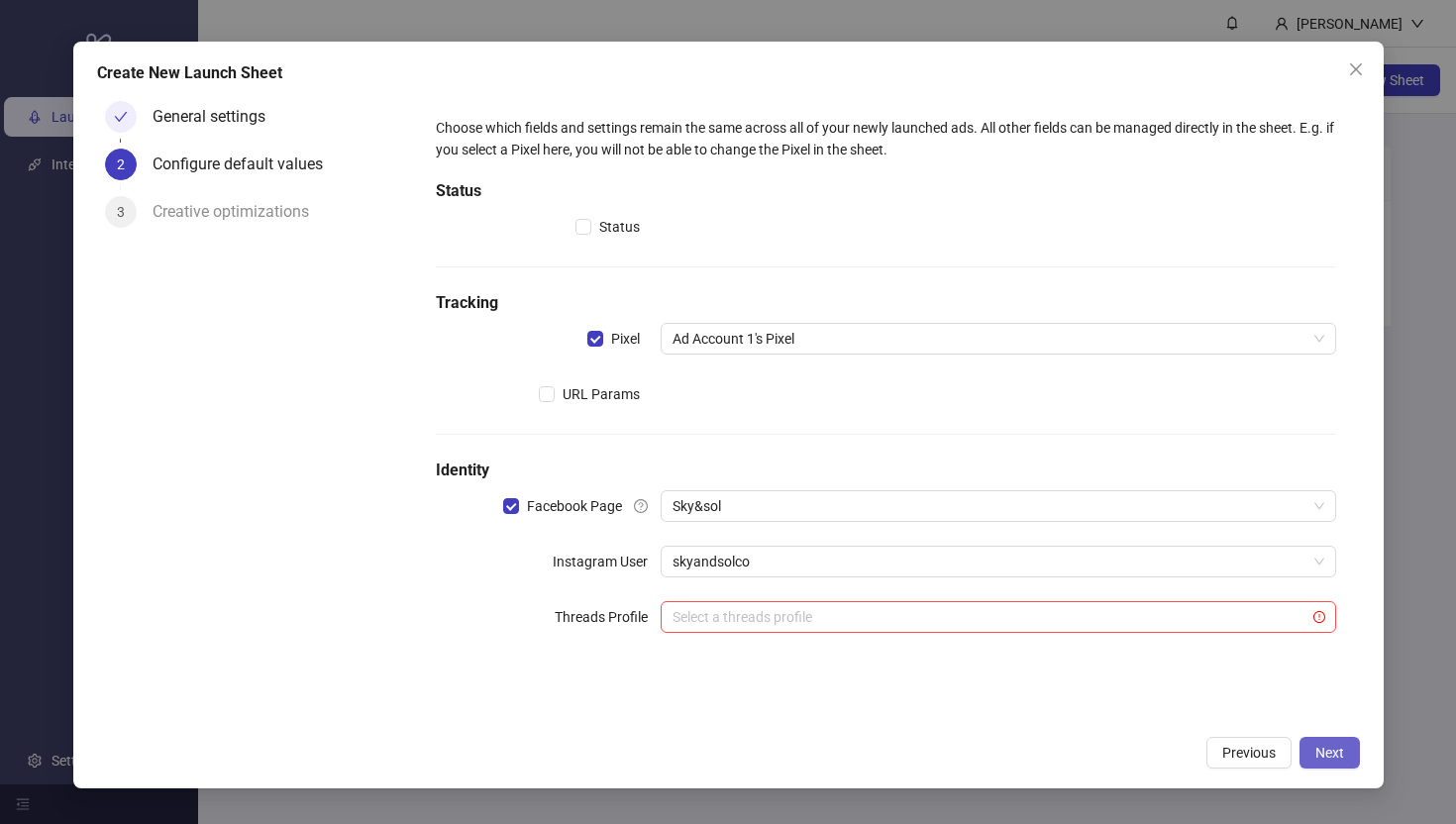 click on "Next" at bounding box center (1329, 753) 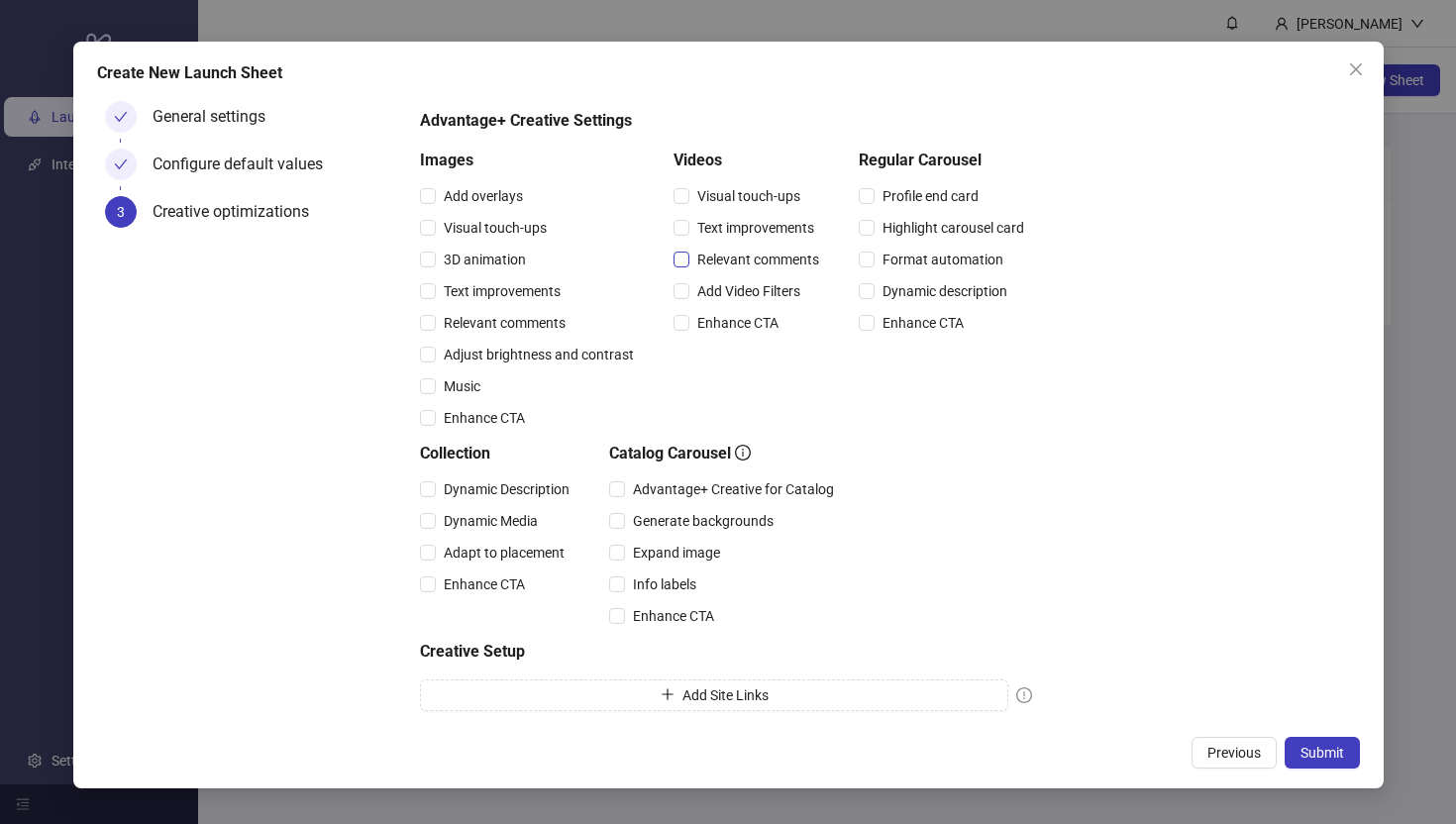 scroll, scrollTop: 187, scrollLeft: 0, axis: vertical 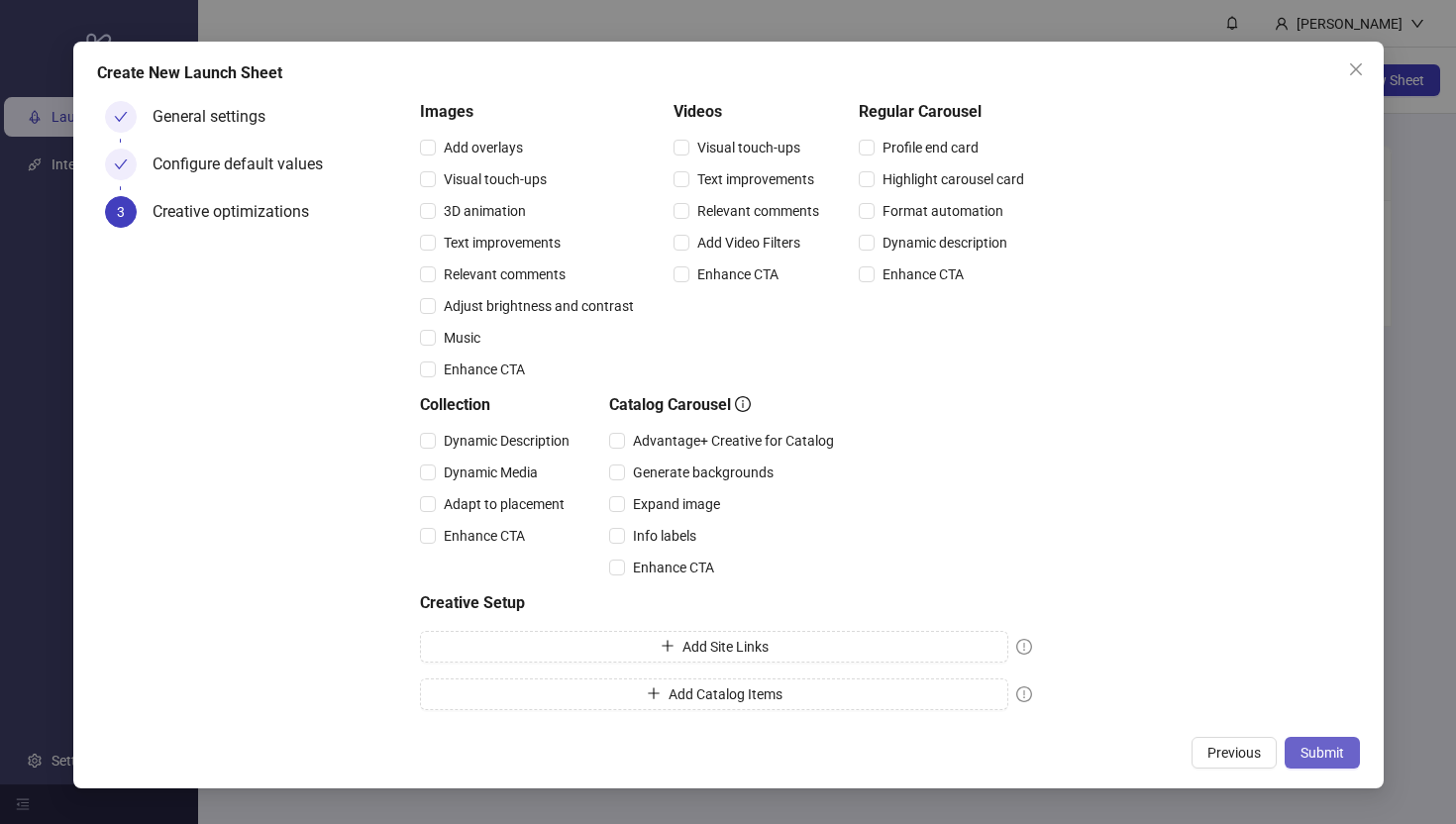 click on "Submit" at bounding box center [1322, 753] 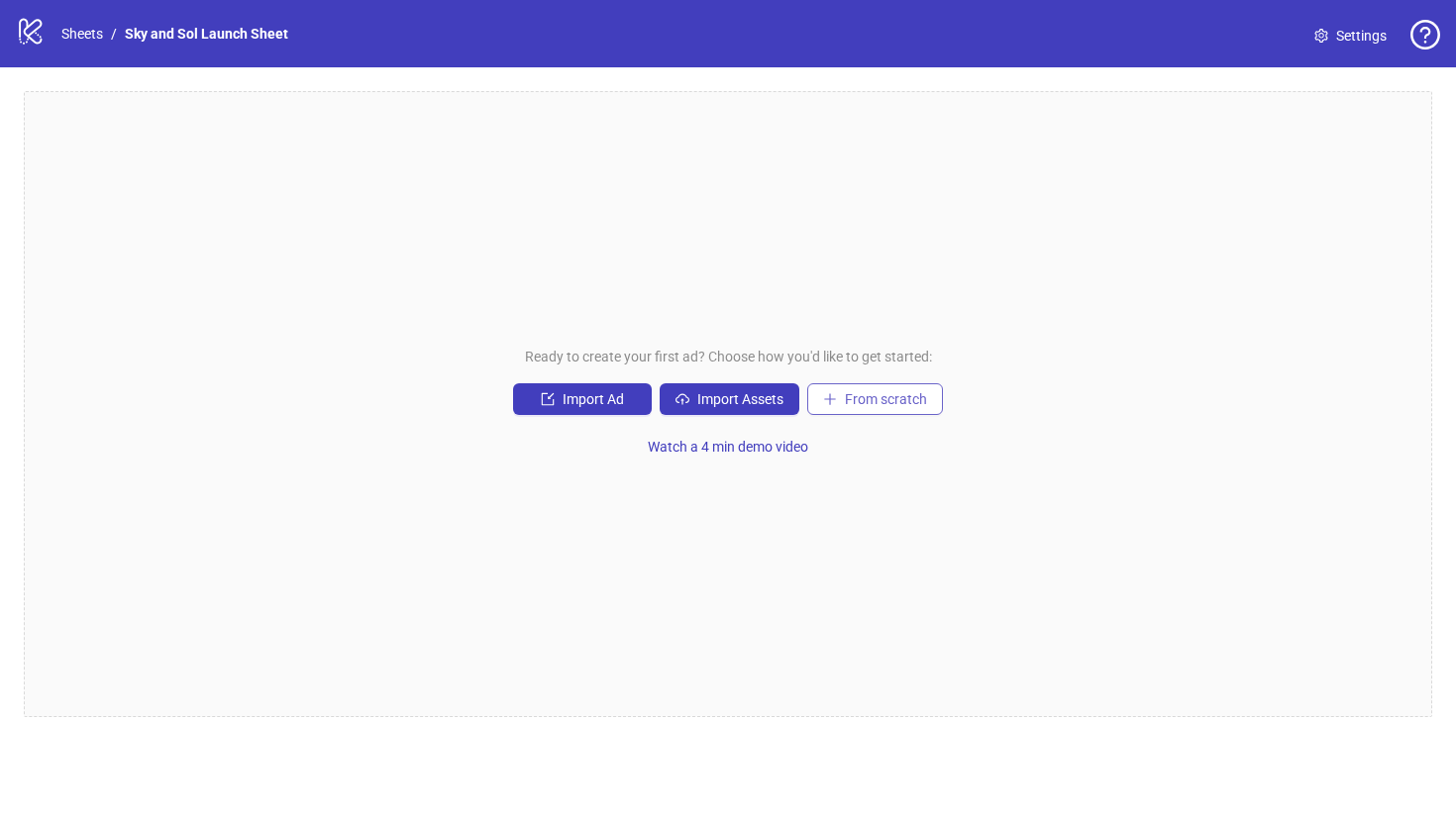 click on "From scratch" at bounding box center [885, 399] 